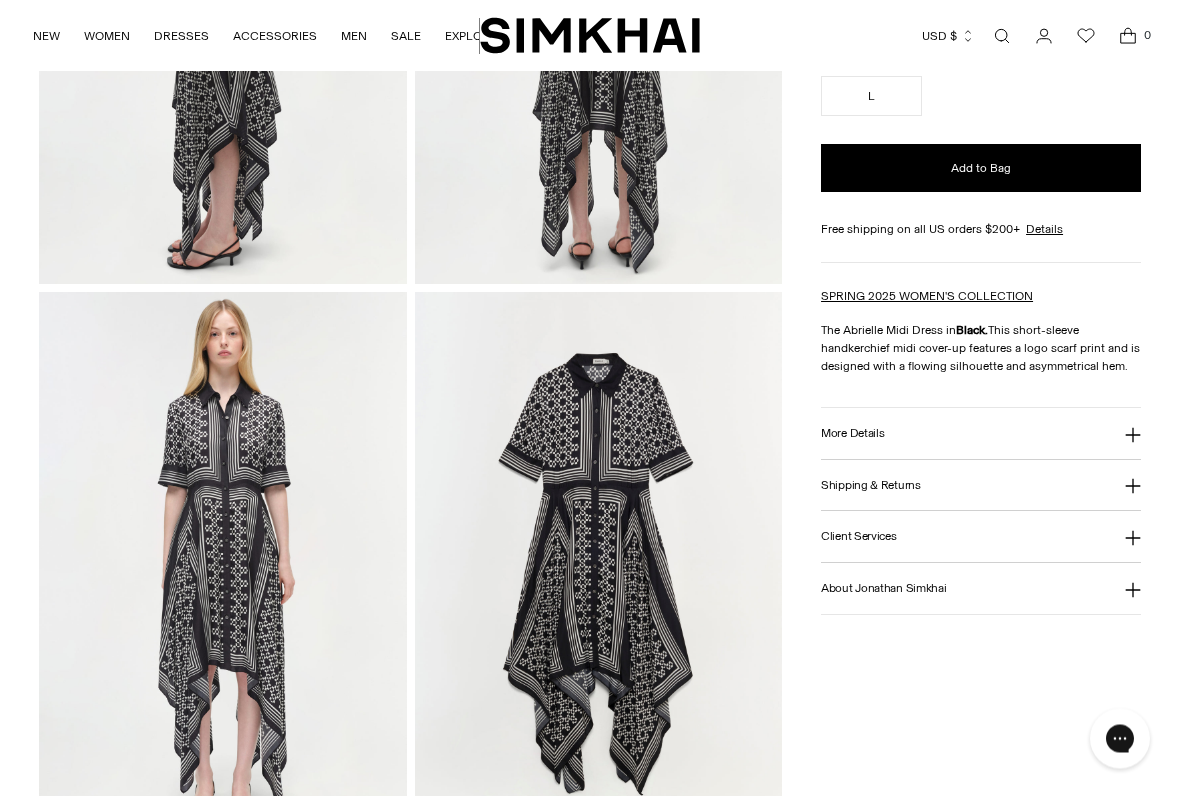 scroll, scrollTop: 957, scrollLeft: 0, axis: vertical 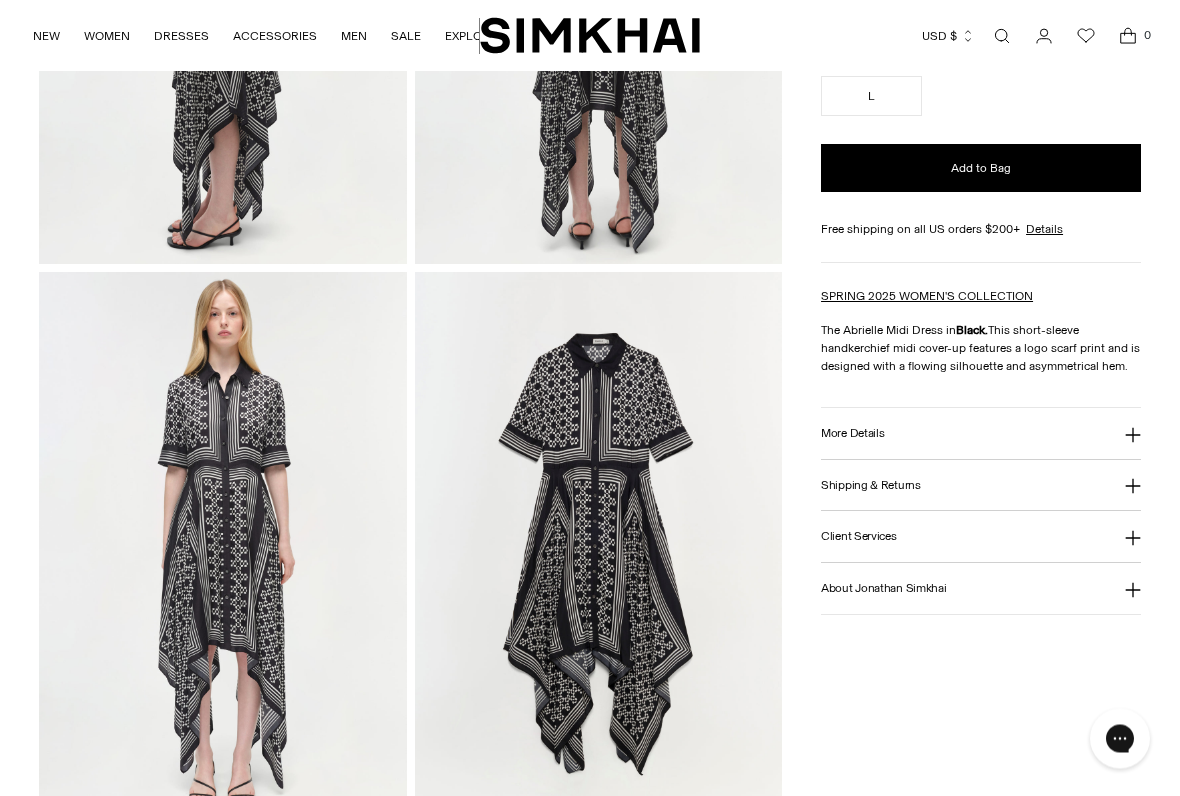 click on "More Details" at bounding box center [981, 434] 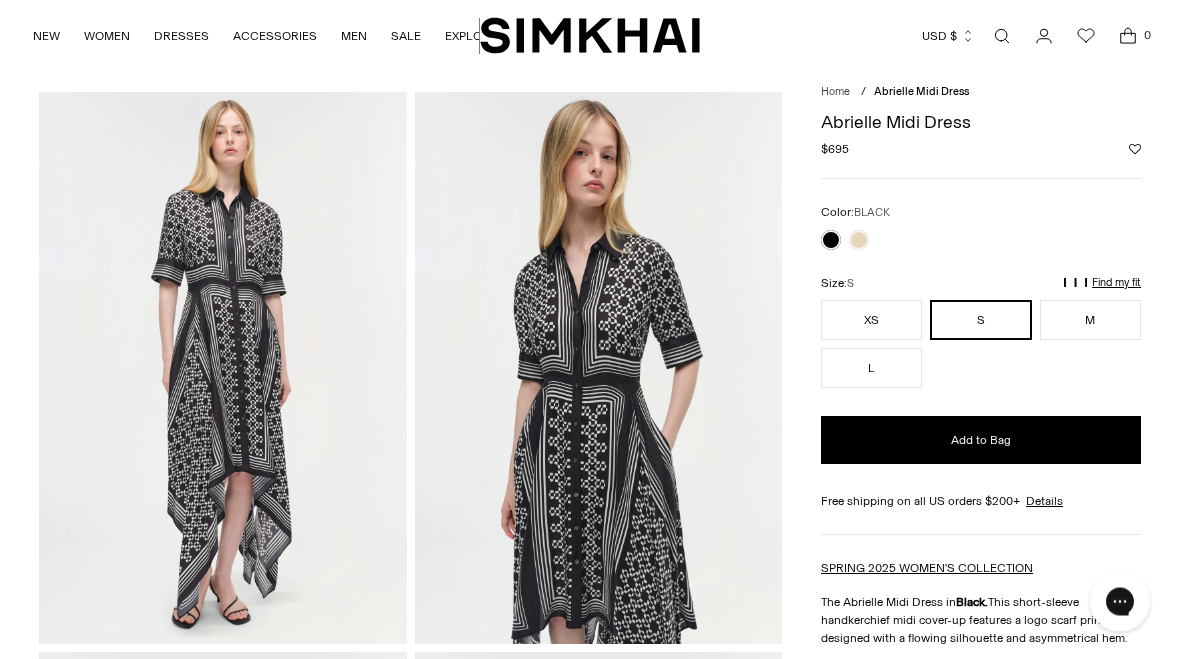 scroll, scrollTop: 0, scrollLeft: 0, axis: both 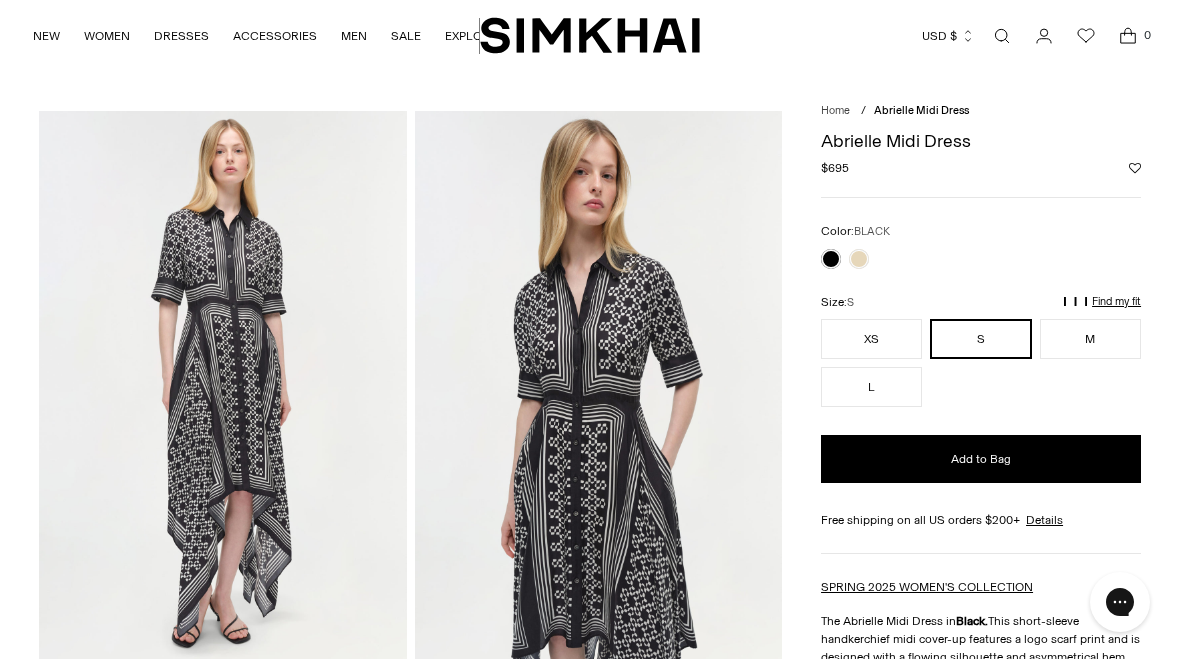 click on "M" at bounding box center [1090, 339] 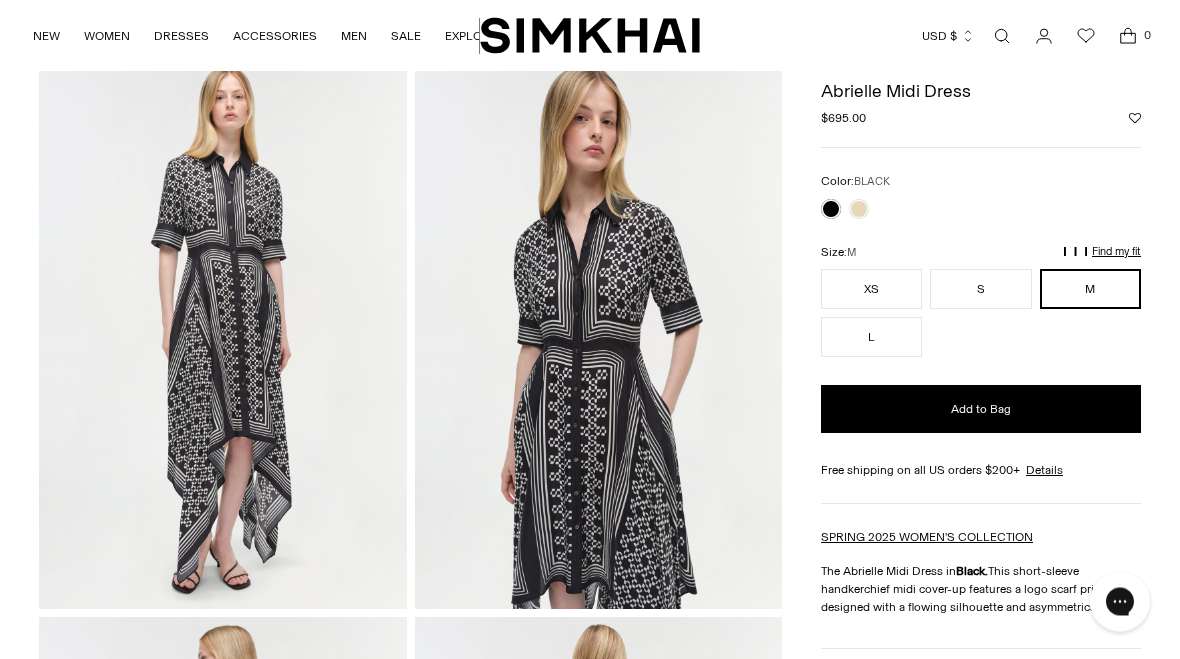 scroll, scrollTop: 0, scrollLeft: 0, axis: both 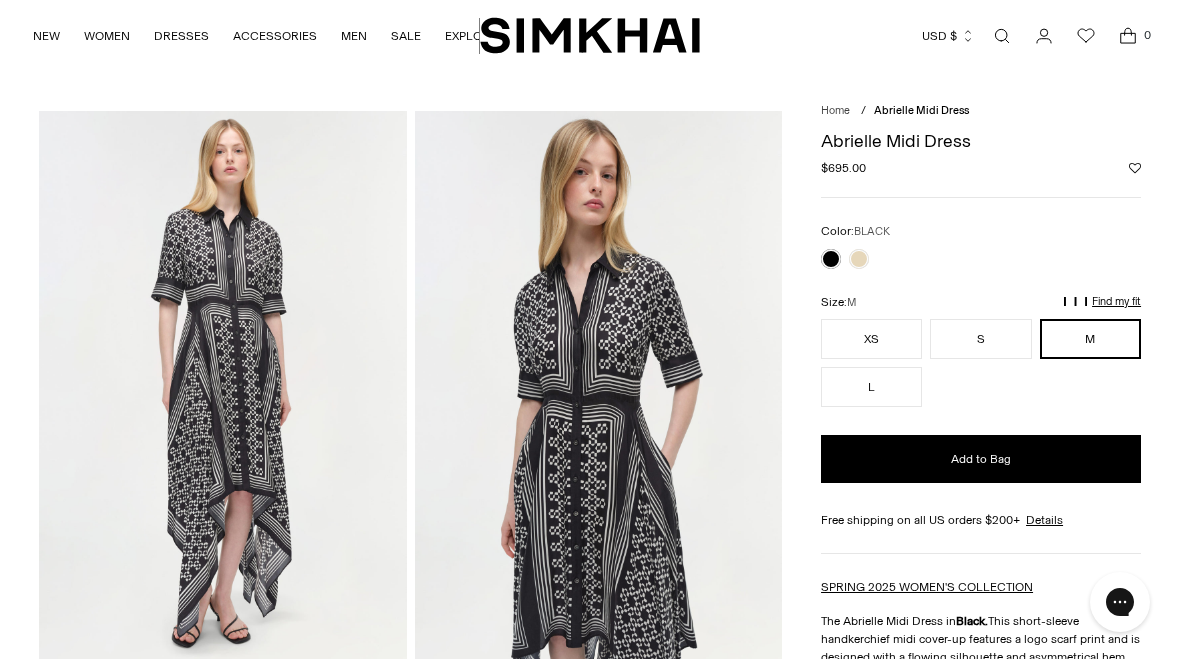 click on "Find my fit" at bounding box center [937, 311] 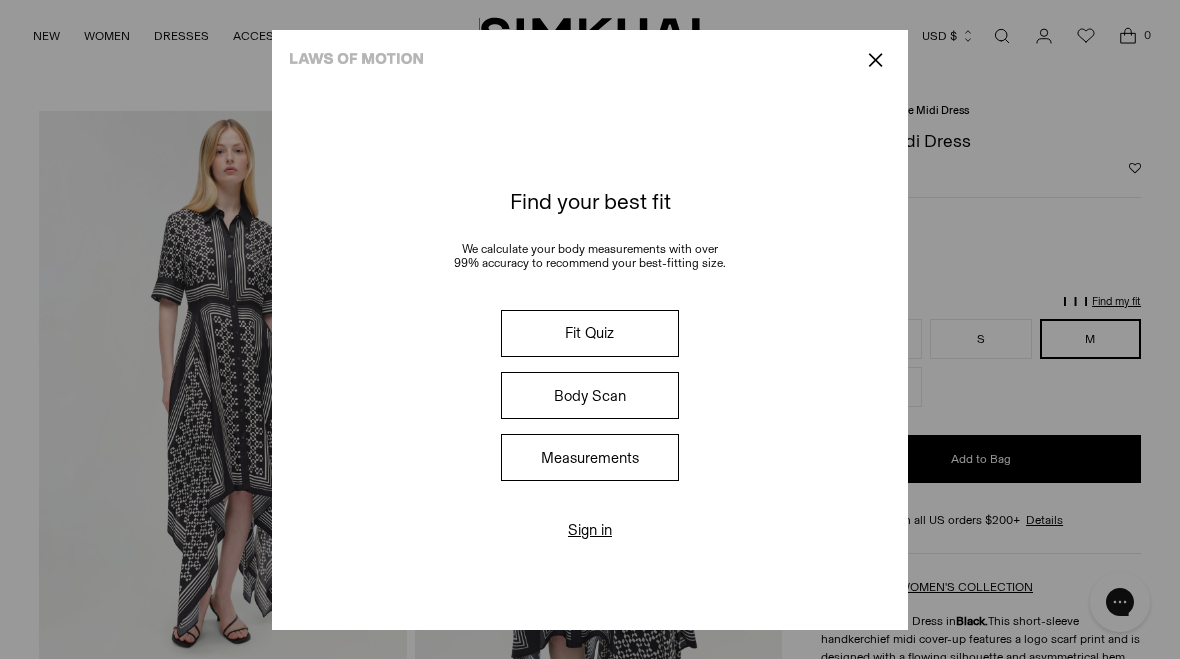 click on "Fit Quiz" at bounding box center (590, 333) 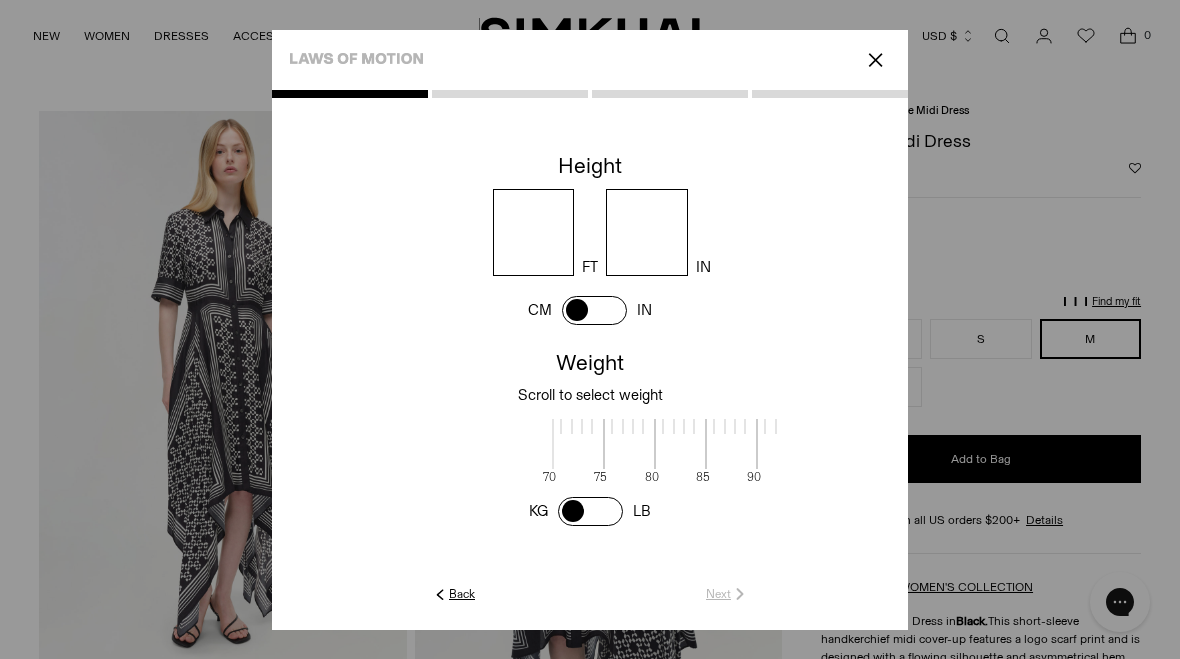 scroll, scrollTop: 4, scrollLeft: 618, axis: both 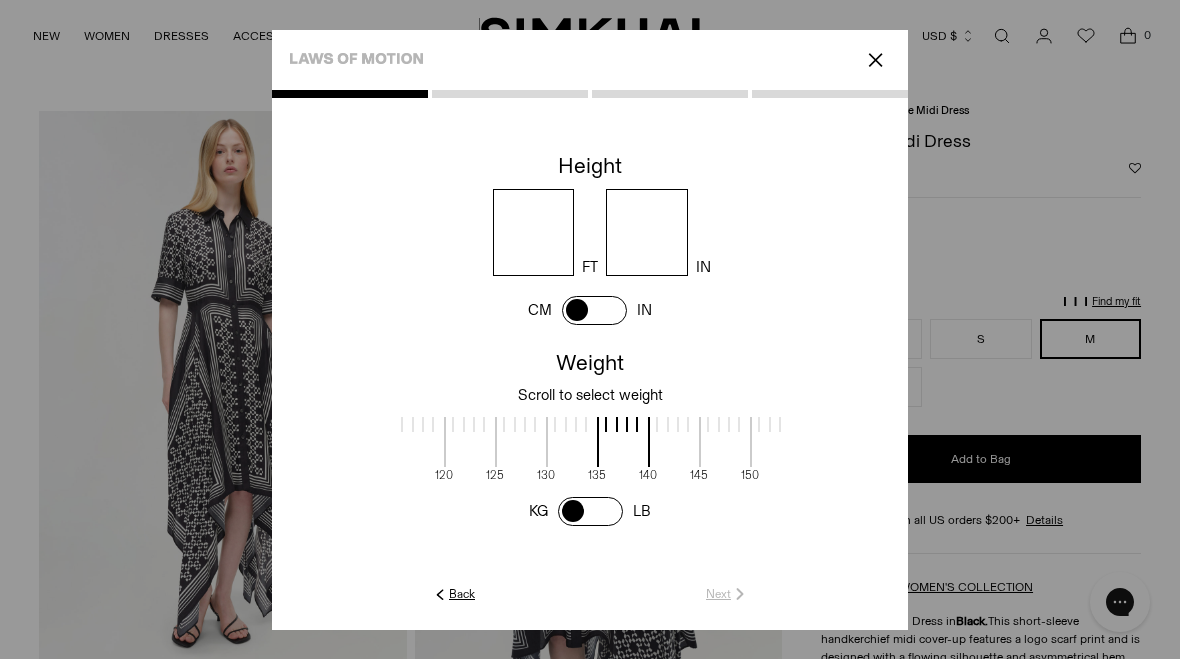 click at bounding box center [484, 424] 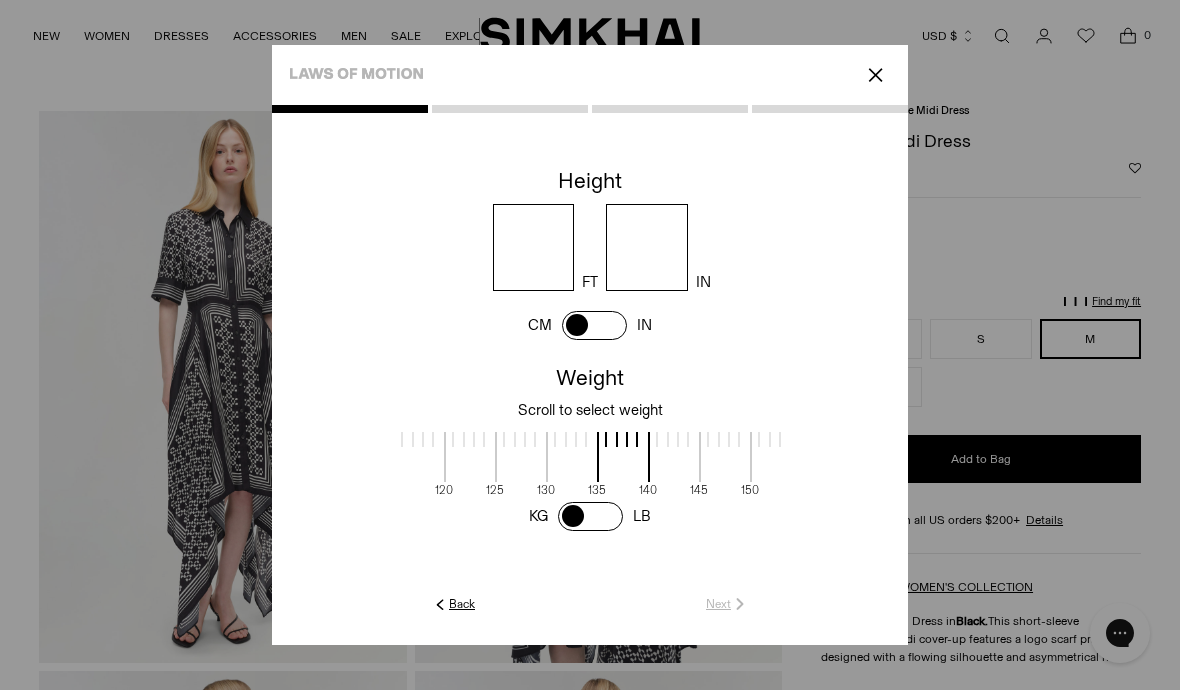 type on "*" 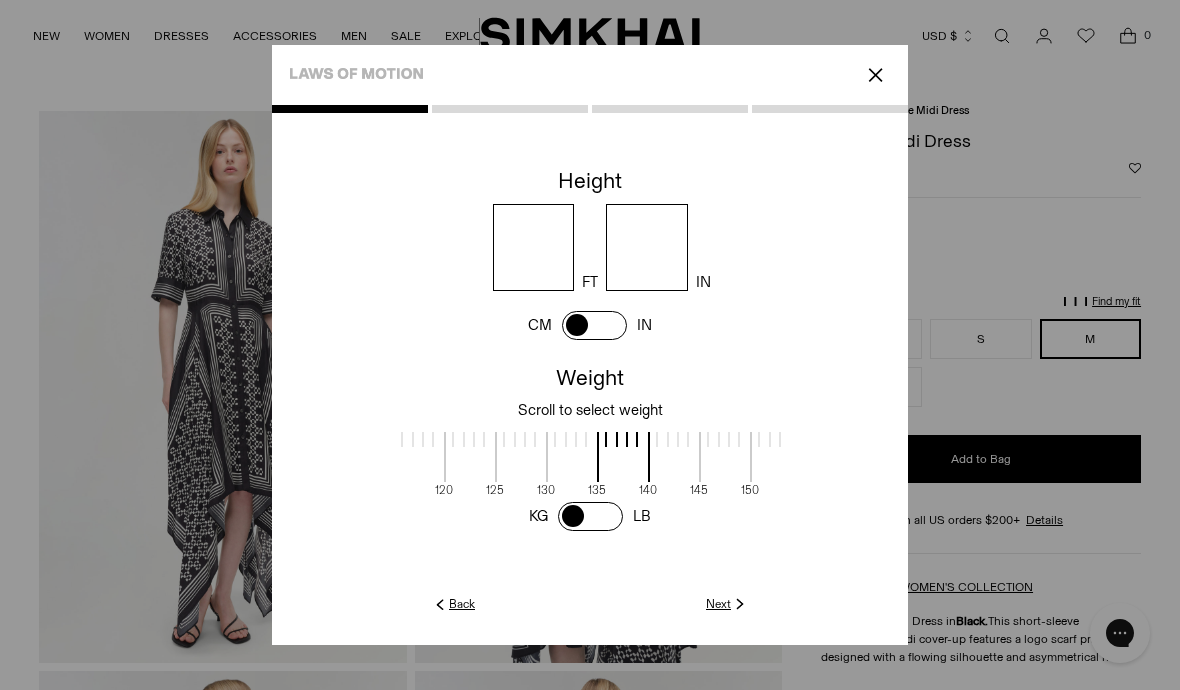 type on "*" 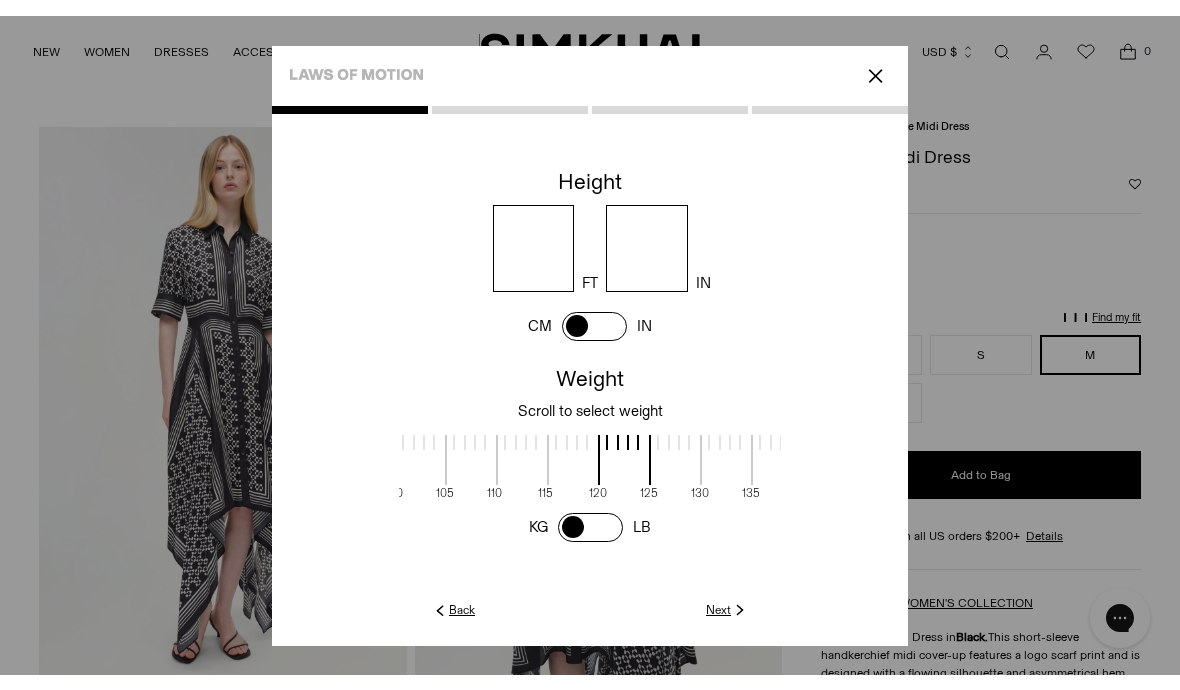 scroll, scrollTop: 0, scrollLeft: 461, axis: horizontal 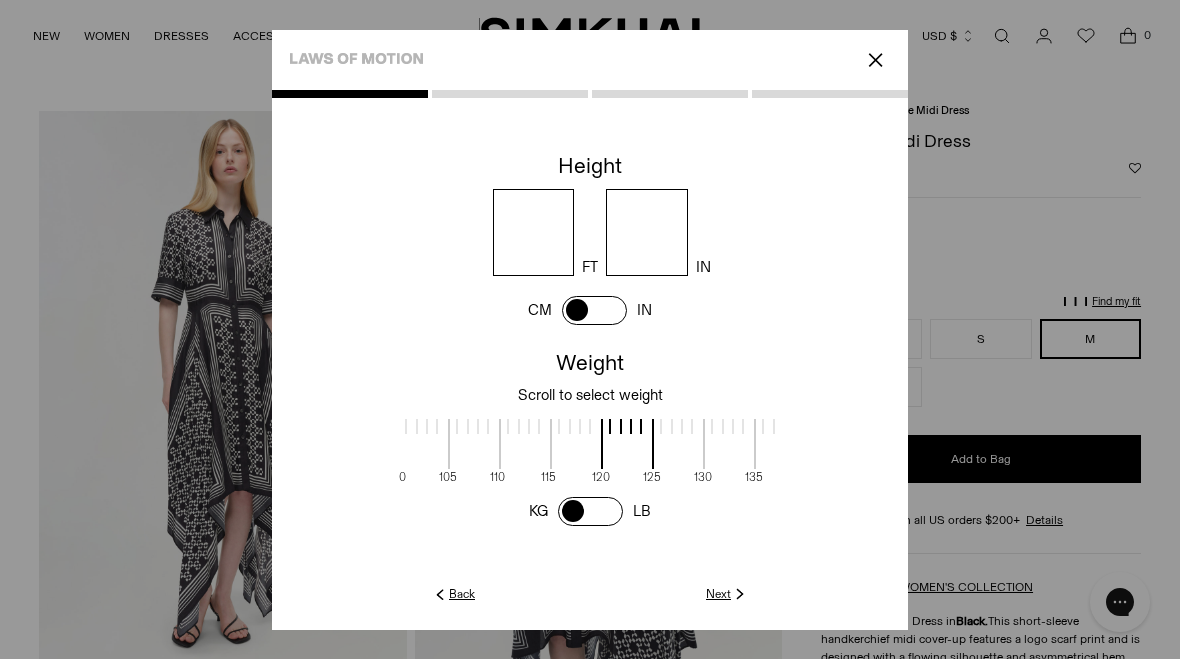 click at bounding box center (590, 360) 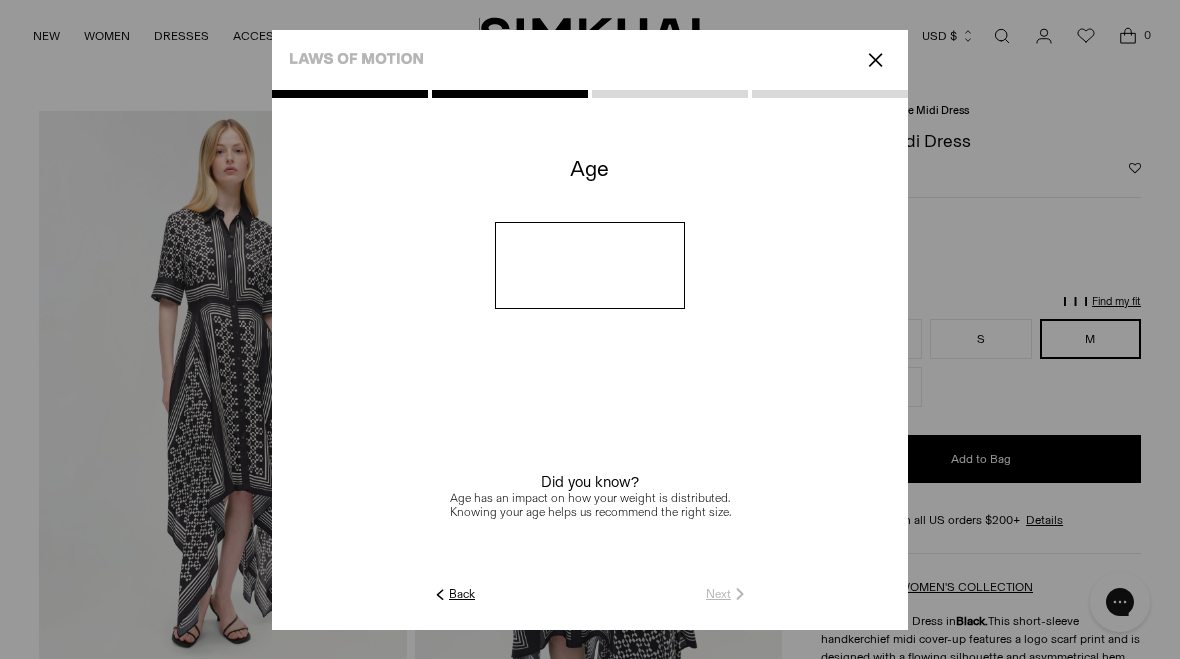 click at bounding box center [590, 265] 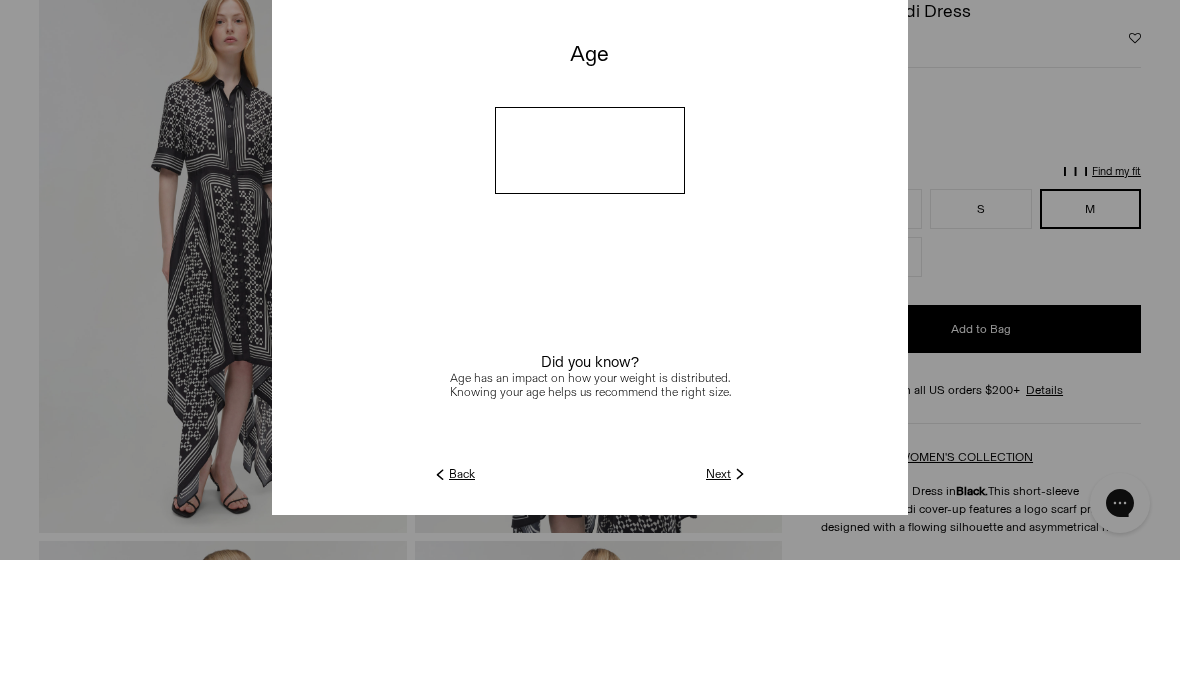 type on "**" 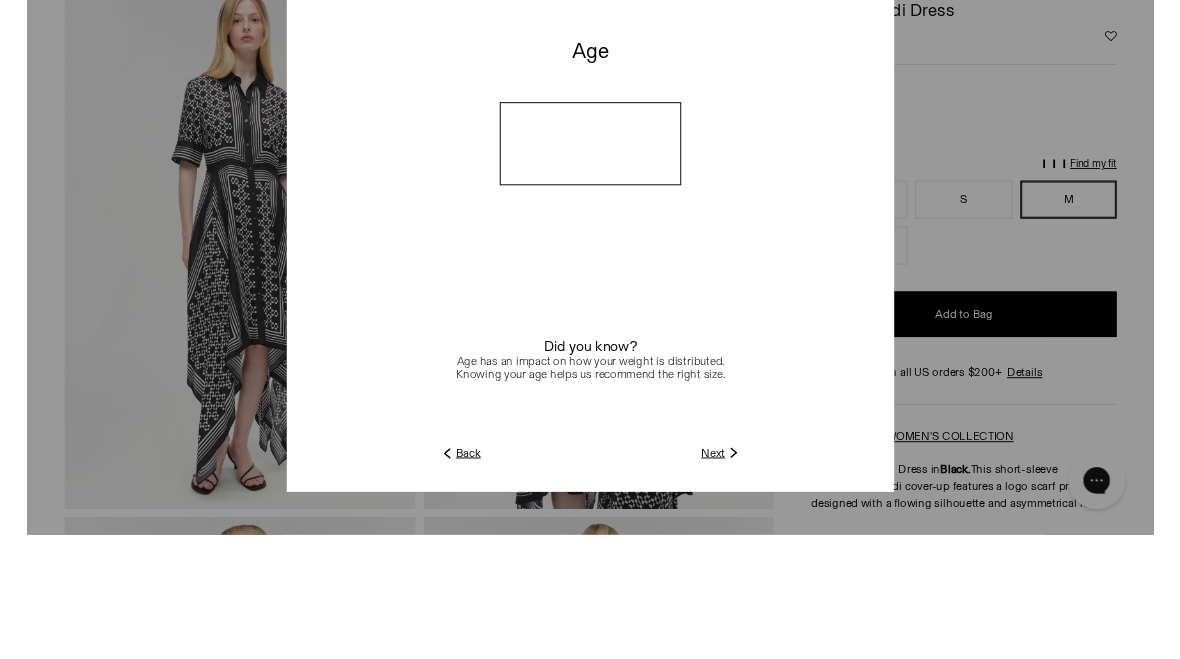 scroll, scrollTop: 130, scrollLeft: 0, axis: vertical 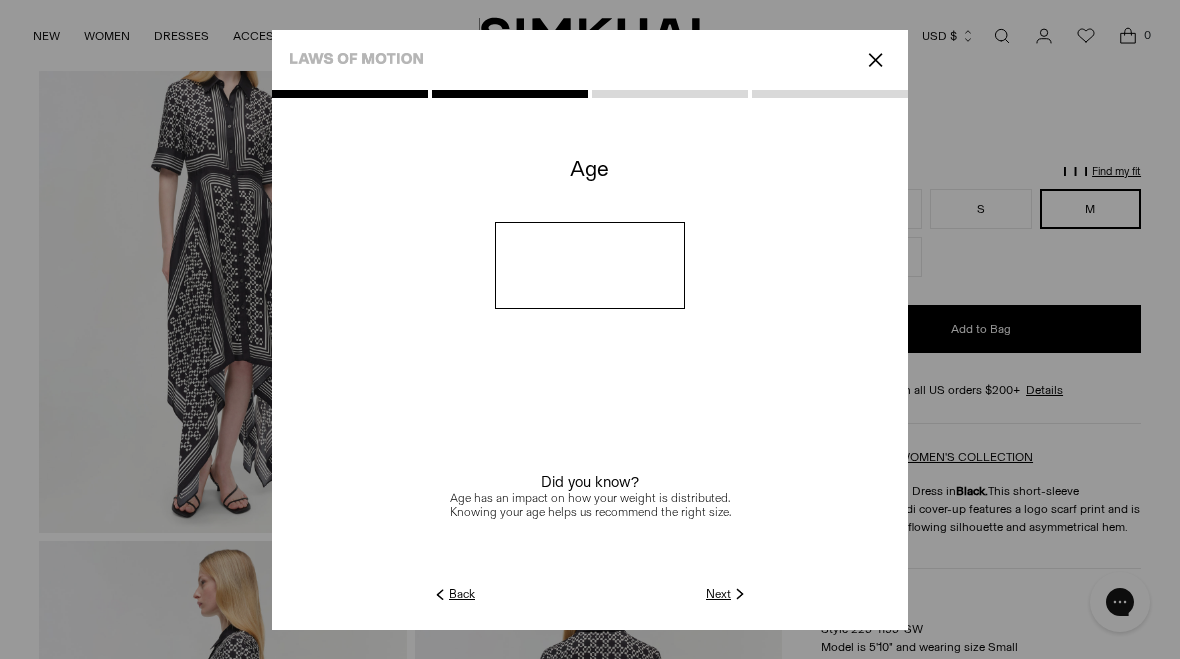 click 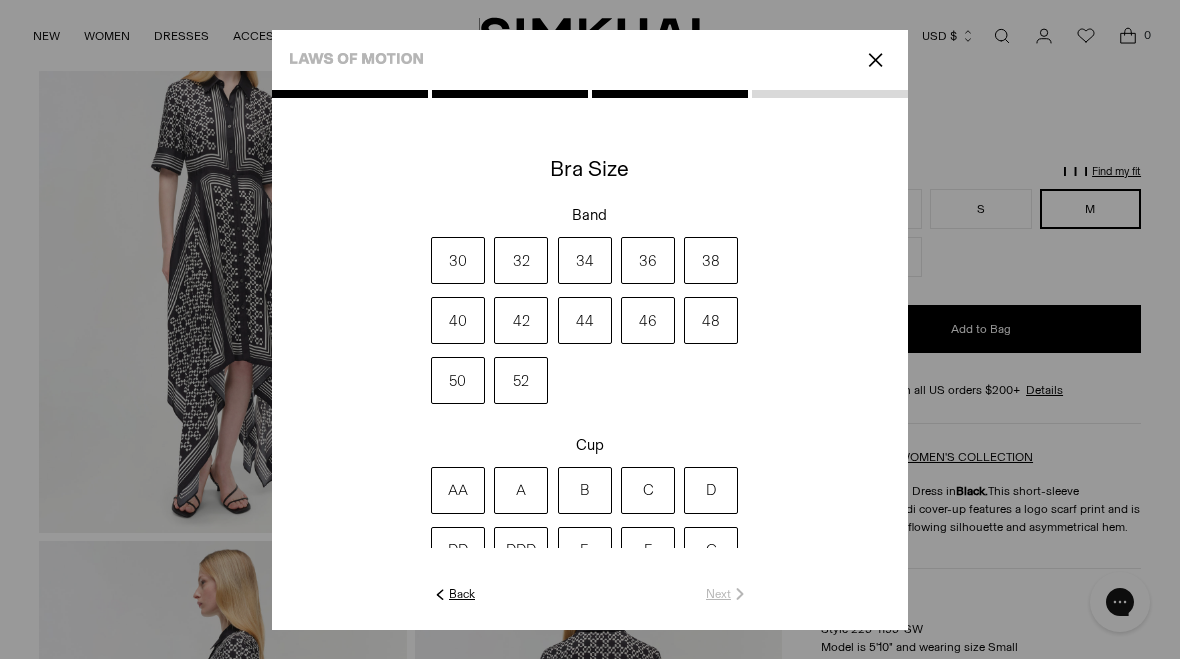 click on "34" at bounding box center (585, 260) 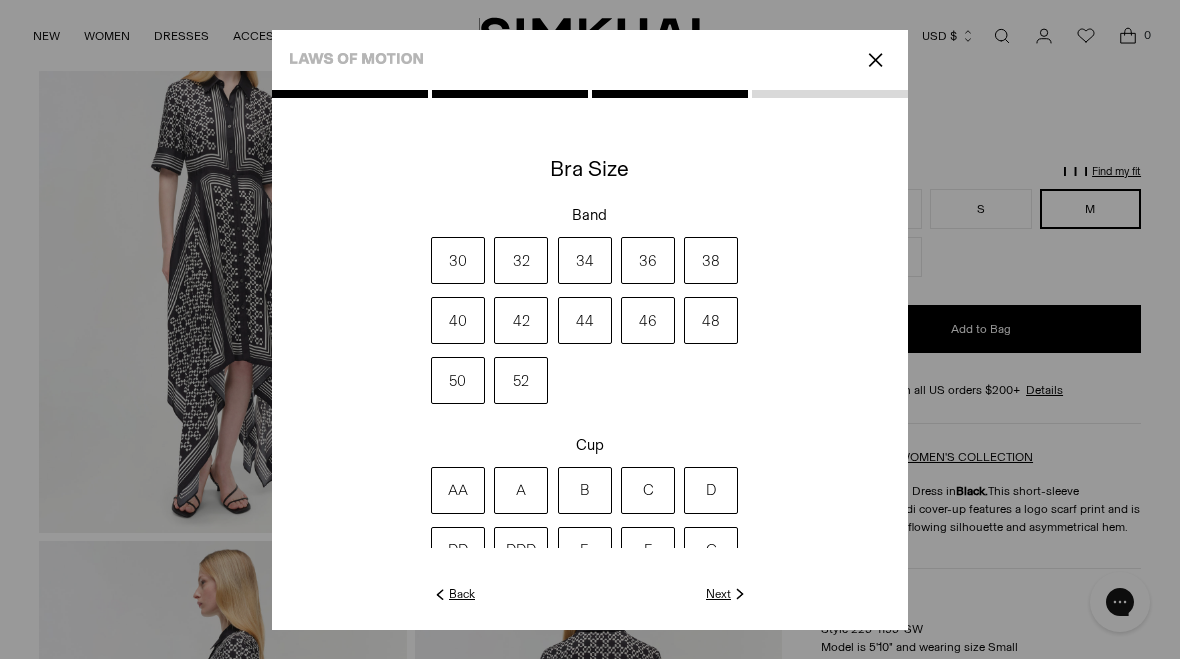 click at bounding box center [590, 360] 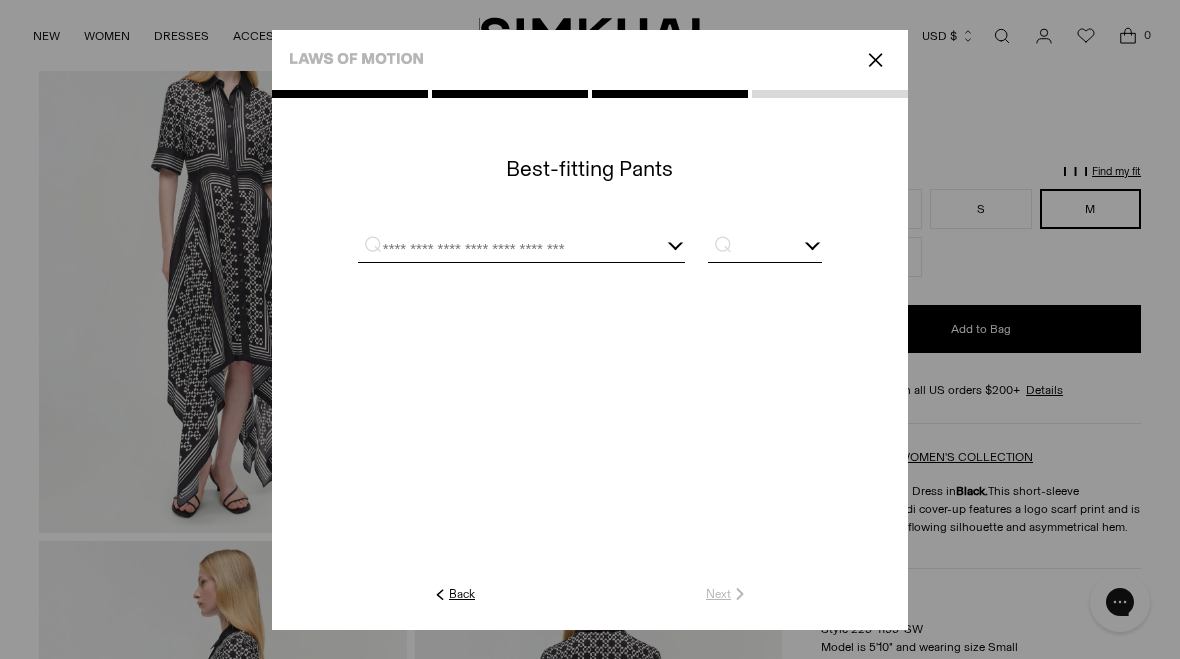 click at bounding box center (521, 249) 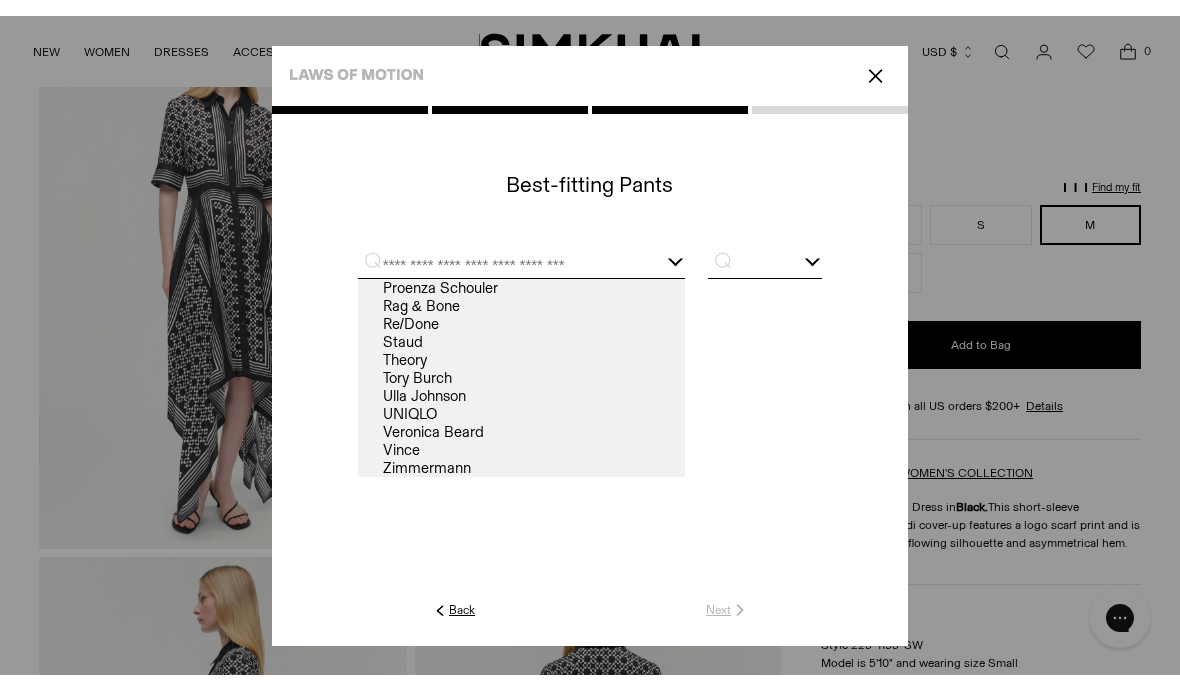 scroll, scrollTop: 220, scrollLeft: 0, axis: vertical 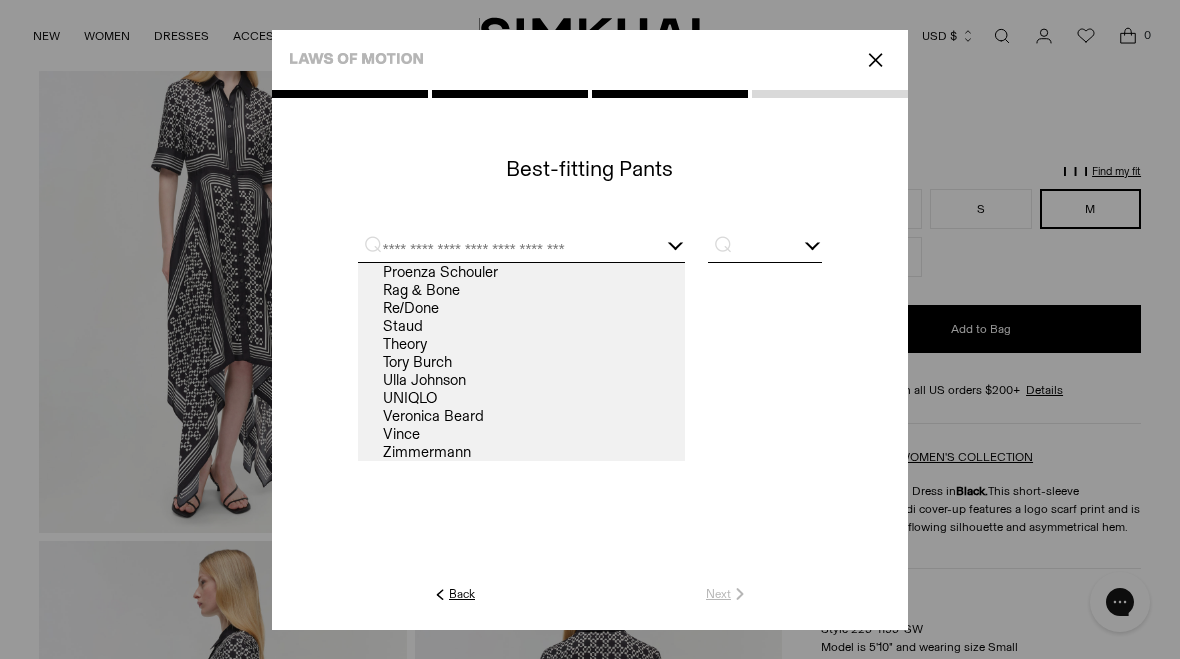 click on "Veronica Beard" at bounding box center (521, 416) 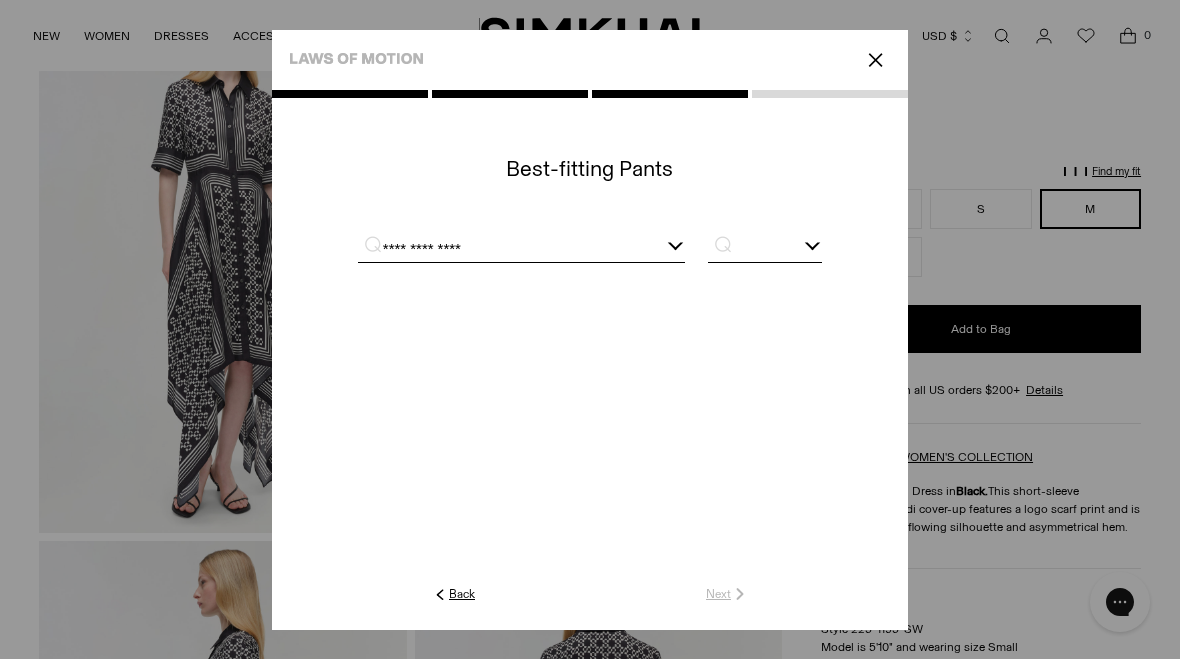 click at bounding box center (765, 249) 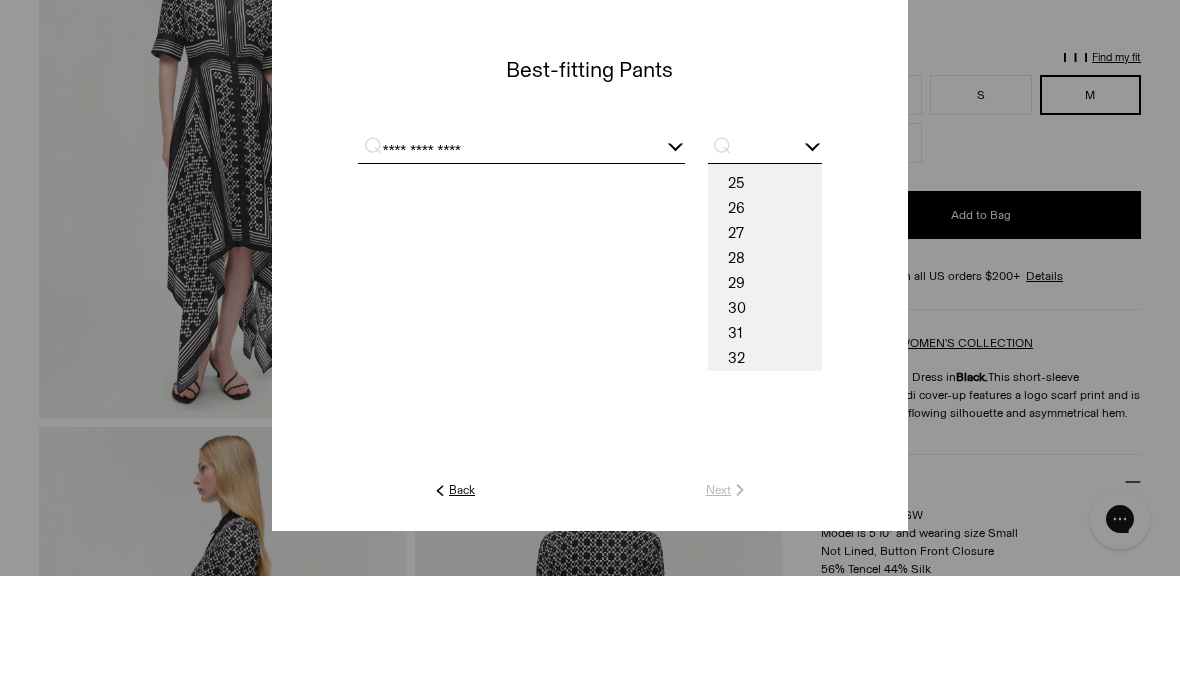 scroll, scrollTop: 43, scrollLeft: 0, axis: vertical 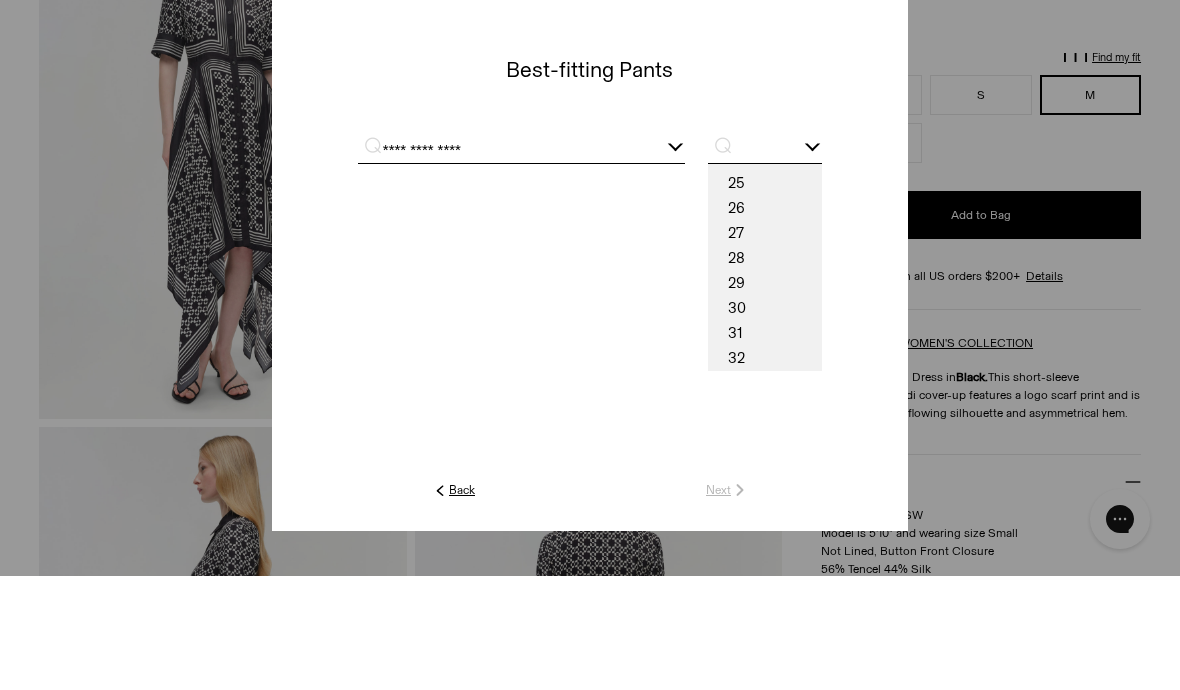 click on "28" at bounding box center (765, 372) 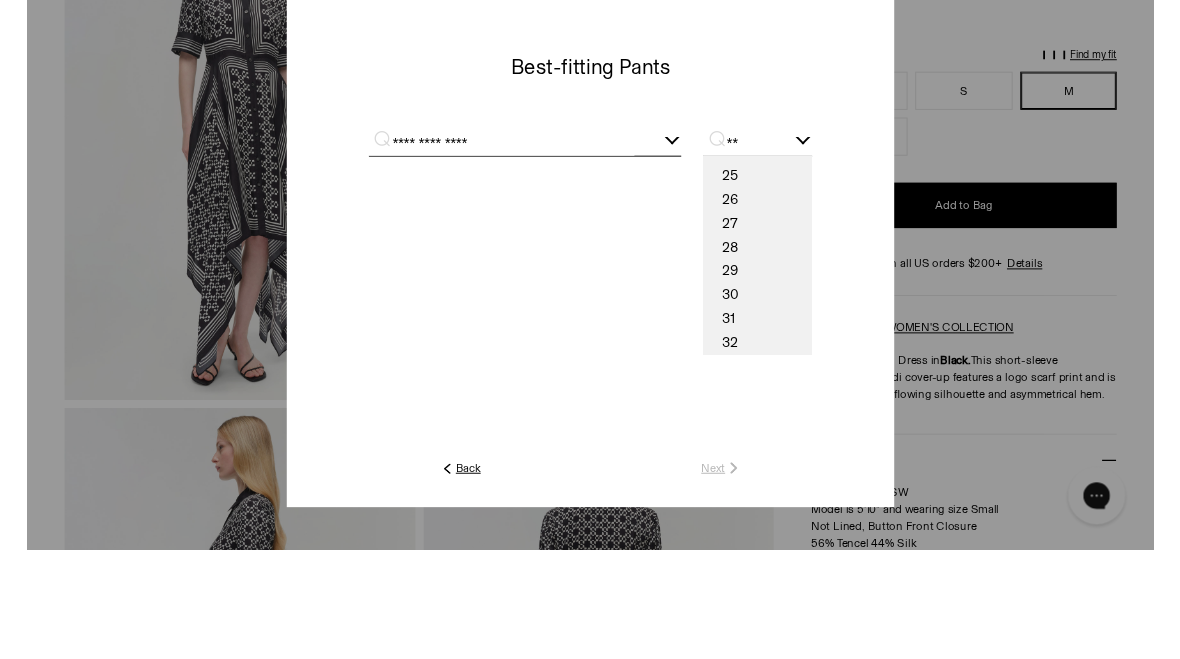 scroll, scrollTop: 244, scrollLeft: 0, axis: vertical 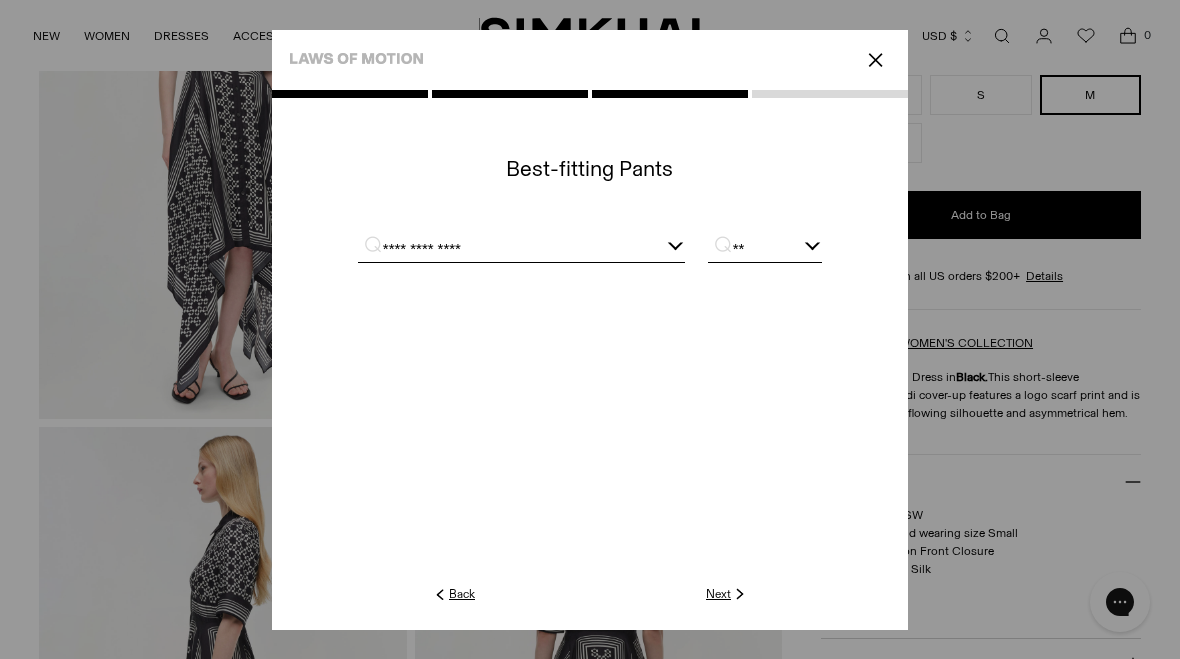 click 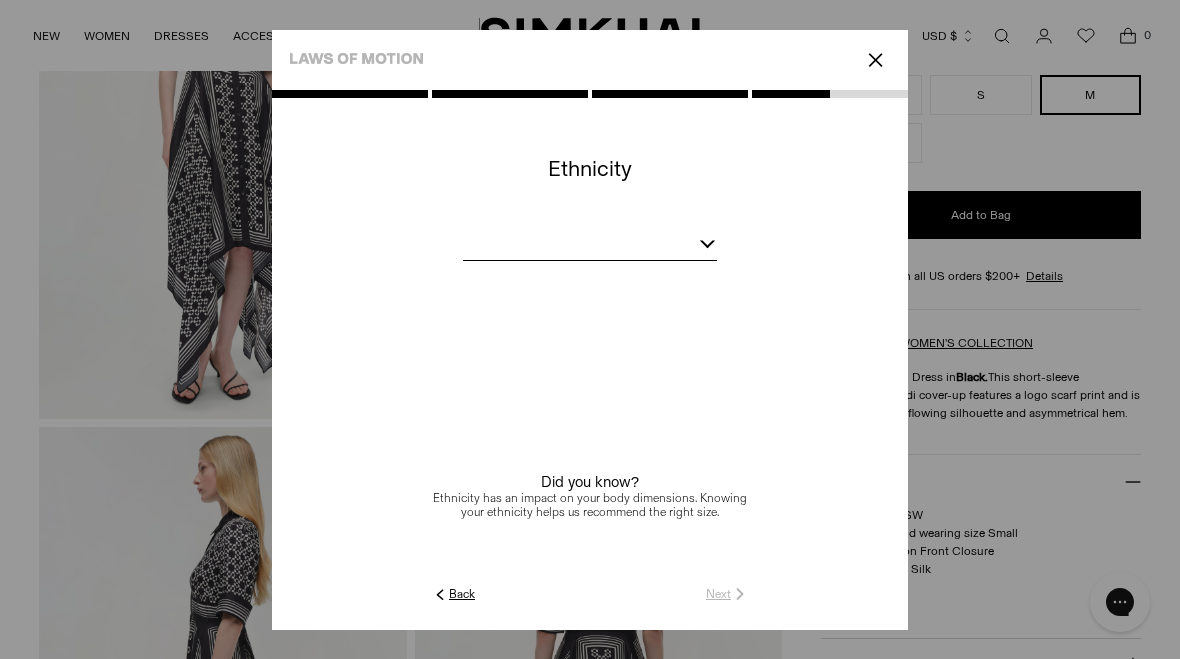 click at bounding box center (590, 247) 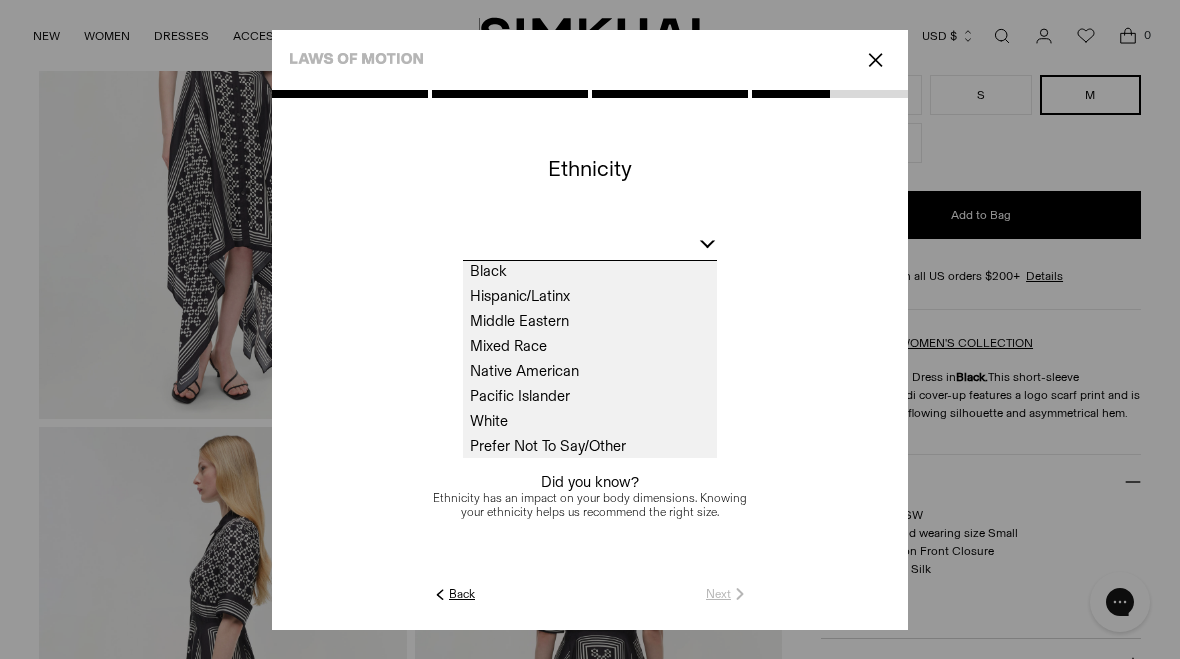 scroll, scrollTop: 52, scrollLeft: 0, axis: vertical 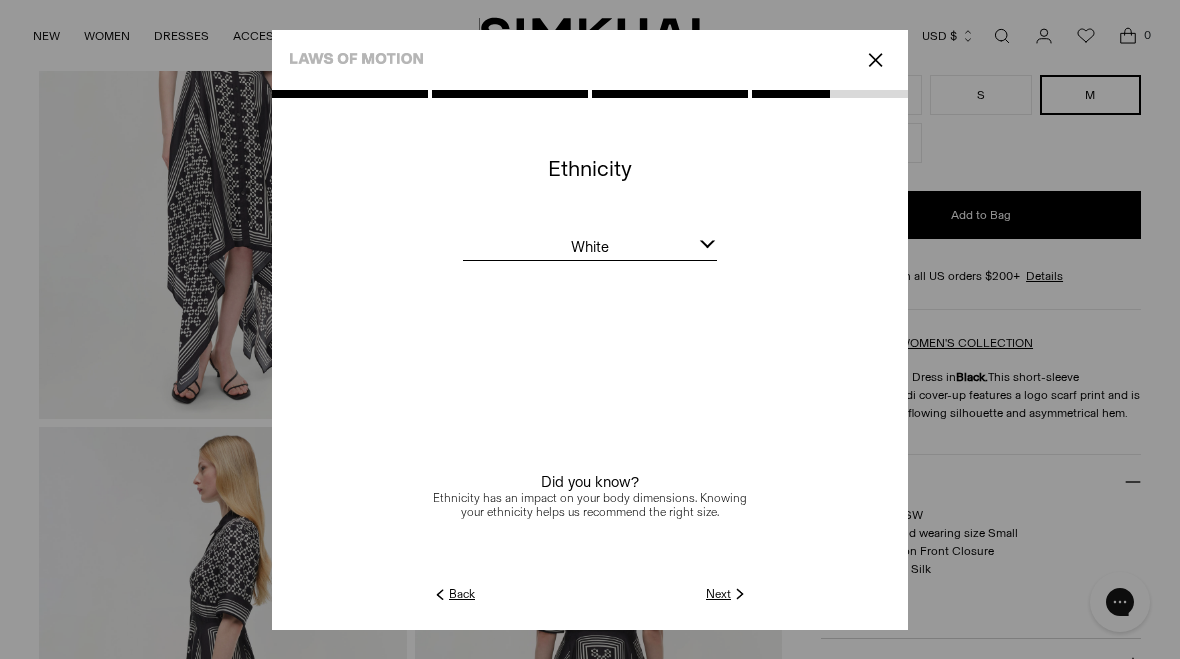 click 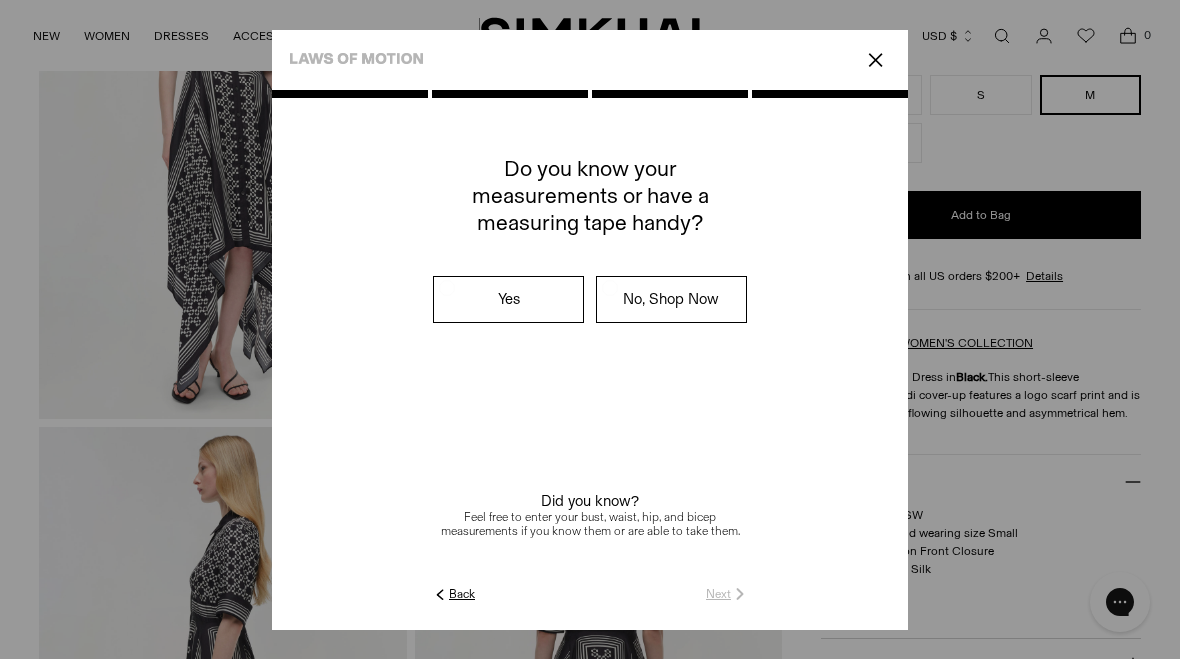 click on "No, Shop Now" at bounding box center [671, 299] 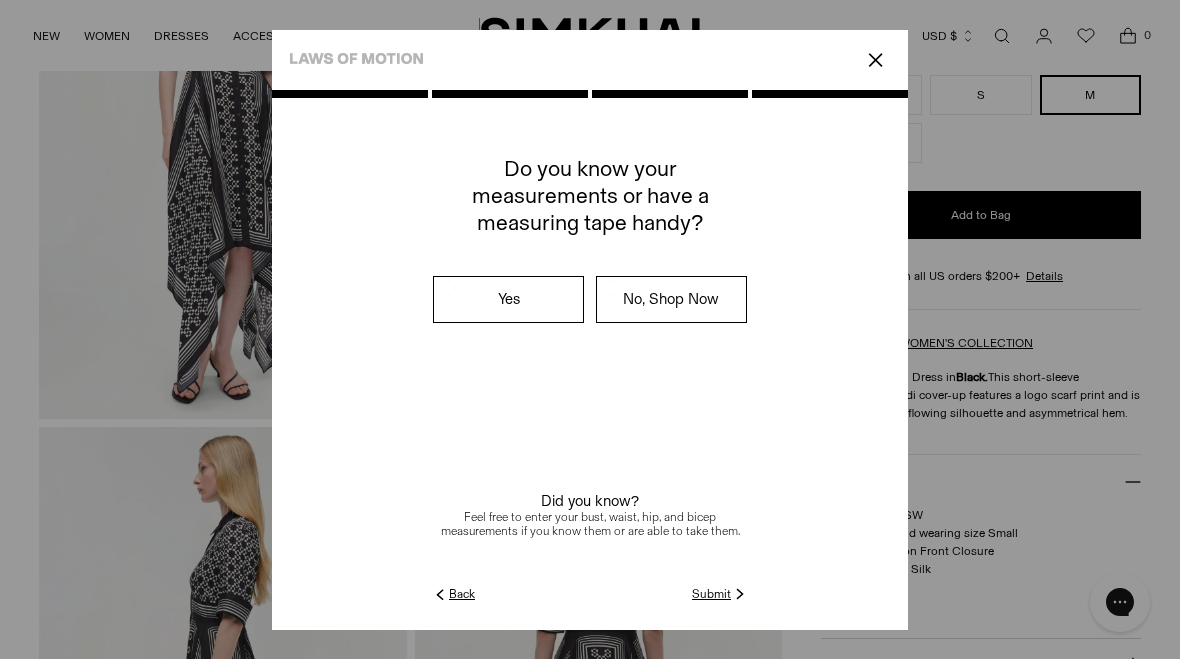 click 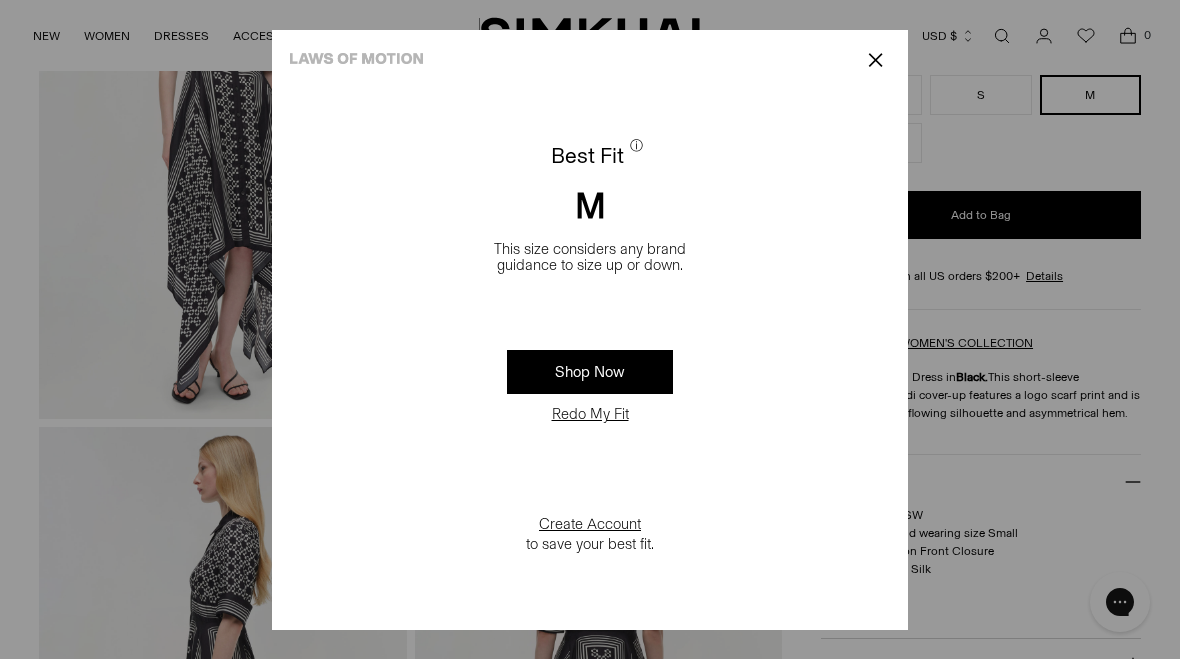 click on "Best Fit   ⓘ       M                 This size considers any brand guidance to size up or down.               Shop Now         Redo My Fit             Create Account   to save your best fit." at bounding box center (590, 360) 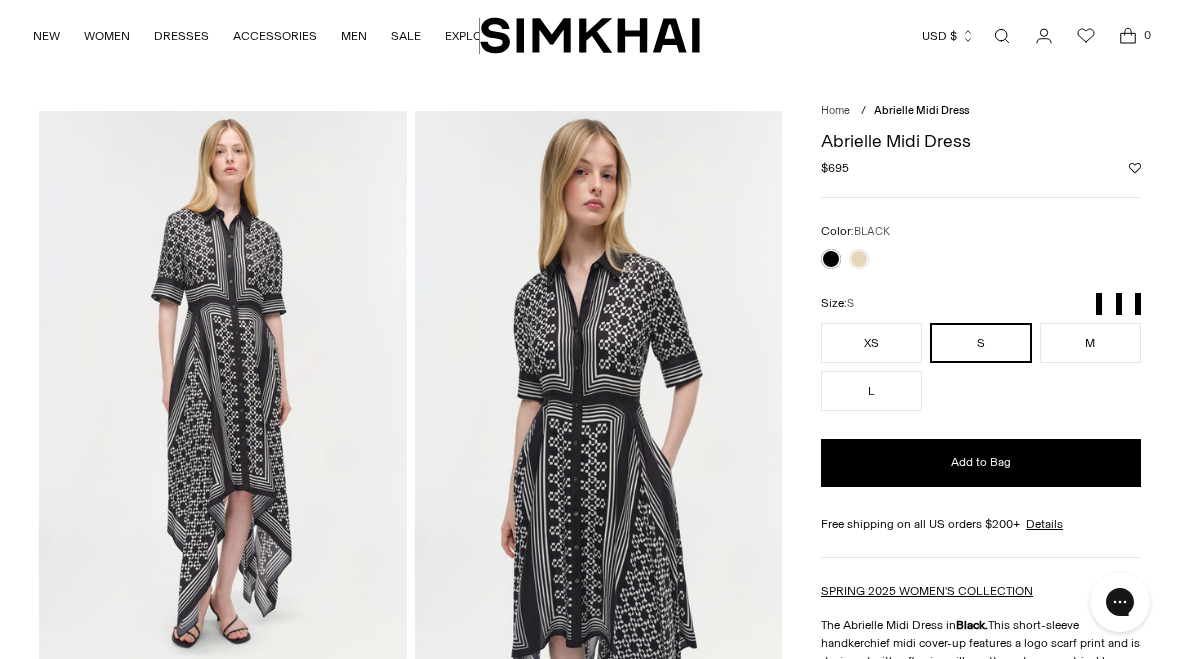scroll, scrollTop: 0, scrollLeft: 0, axis: both 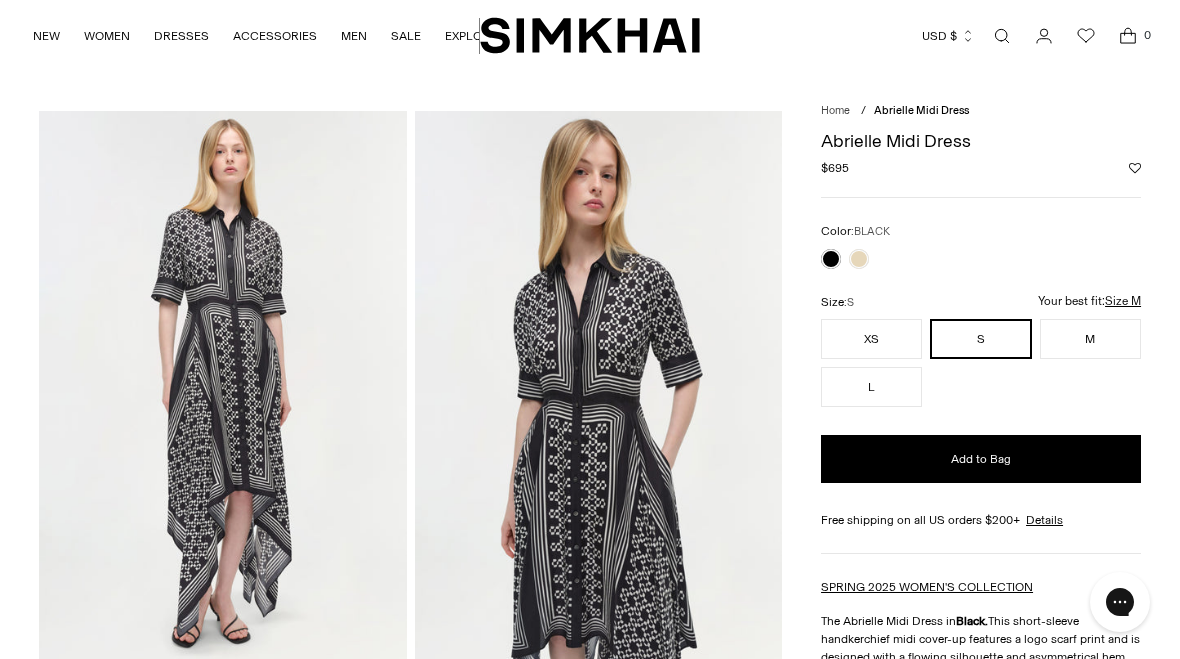 click at bounding box center (859, 259) 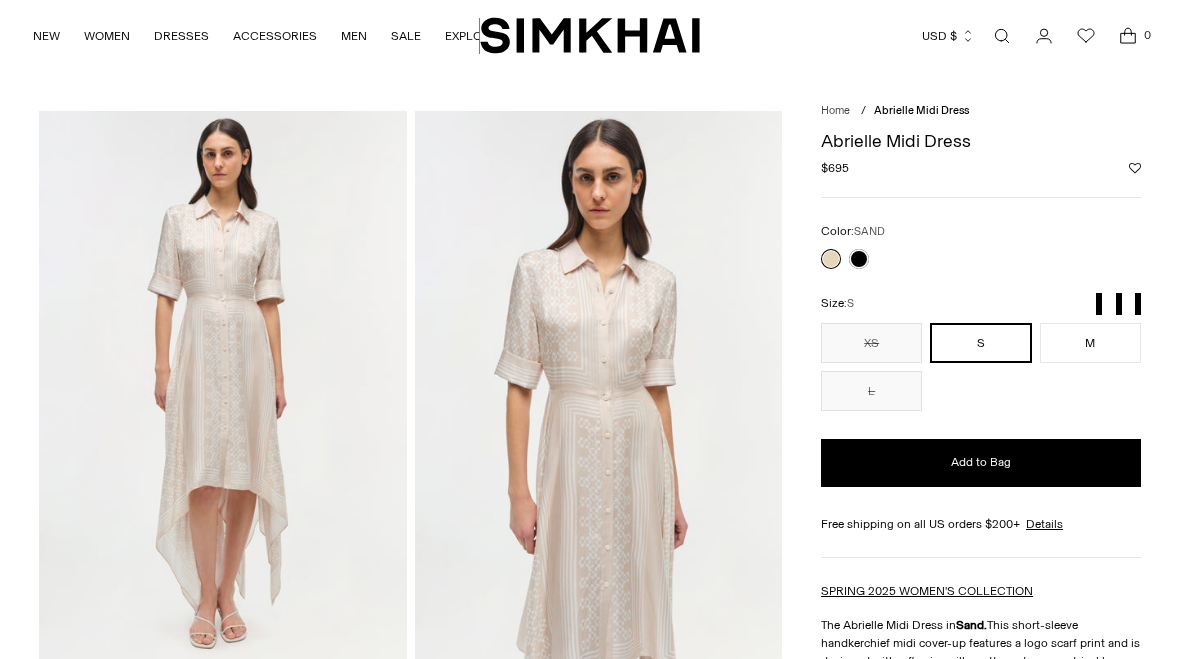 scroll, scrollTop: 0, scrollLeft: 0, axis: both 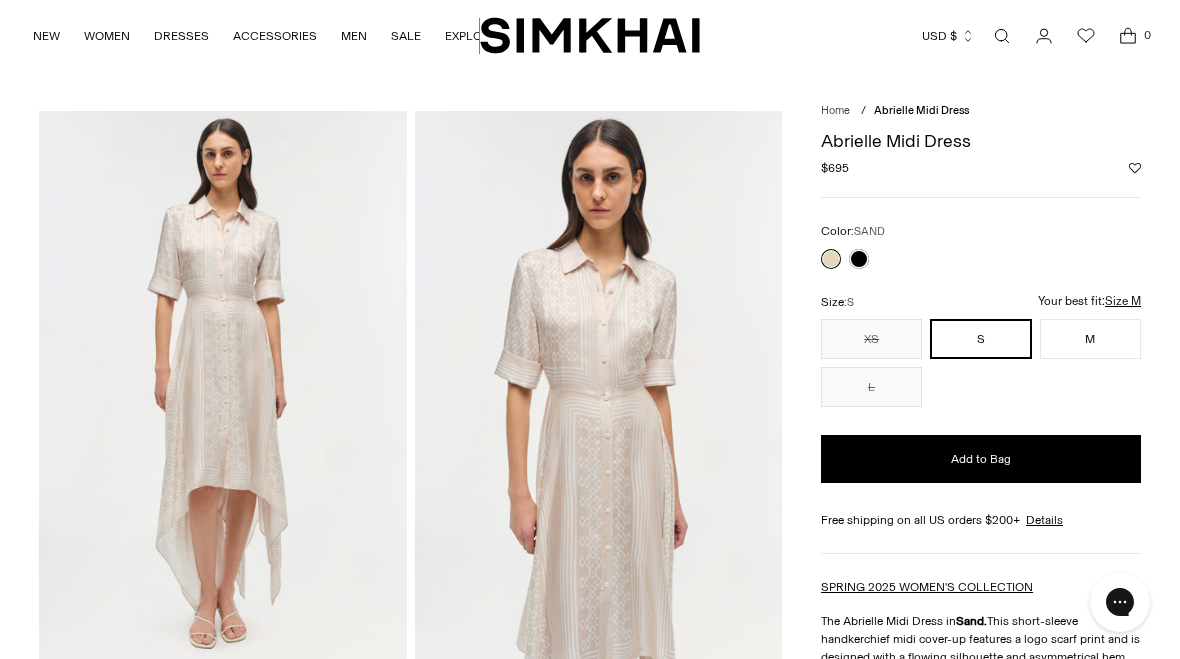 click on "M" at bounding box center [1090, 339] 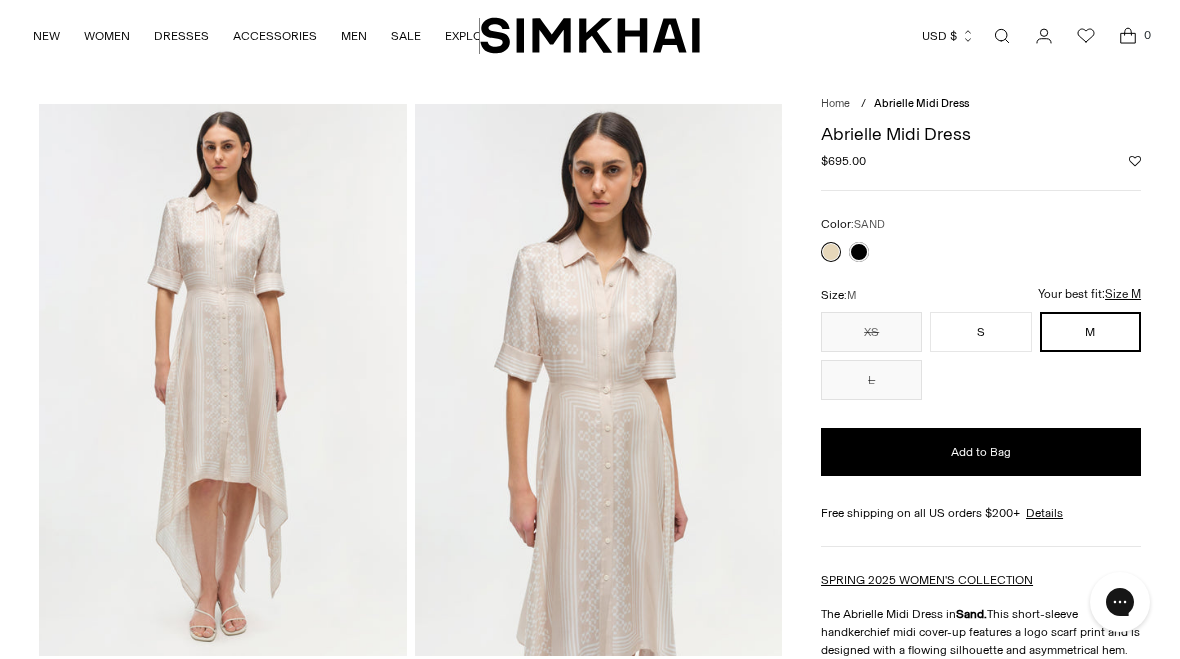 scroll, scrollTop: 0, scrollLeft: 0, axis: both 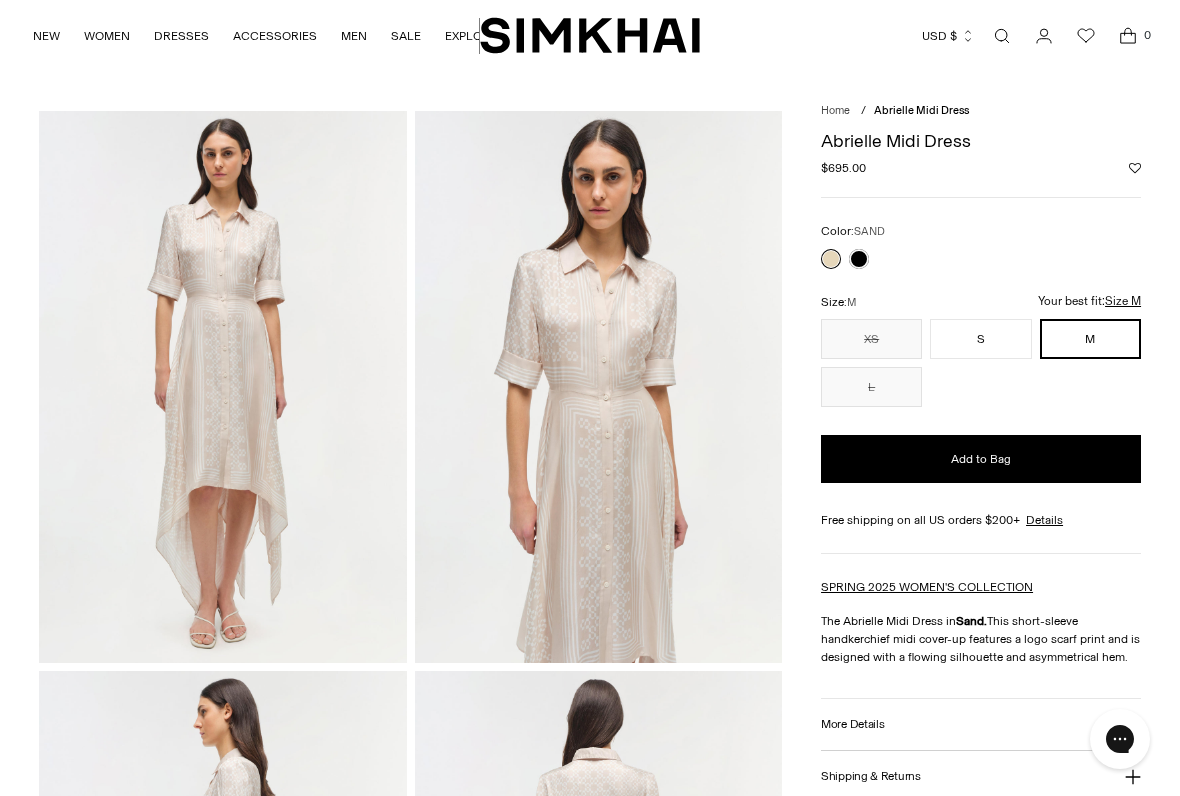 click at bounding box center [859, 259] 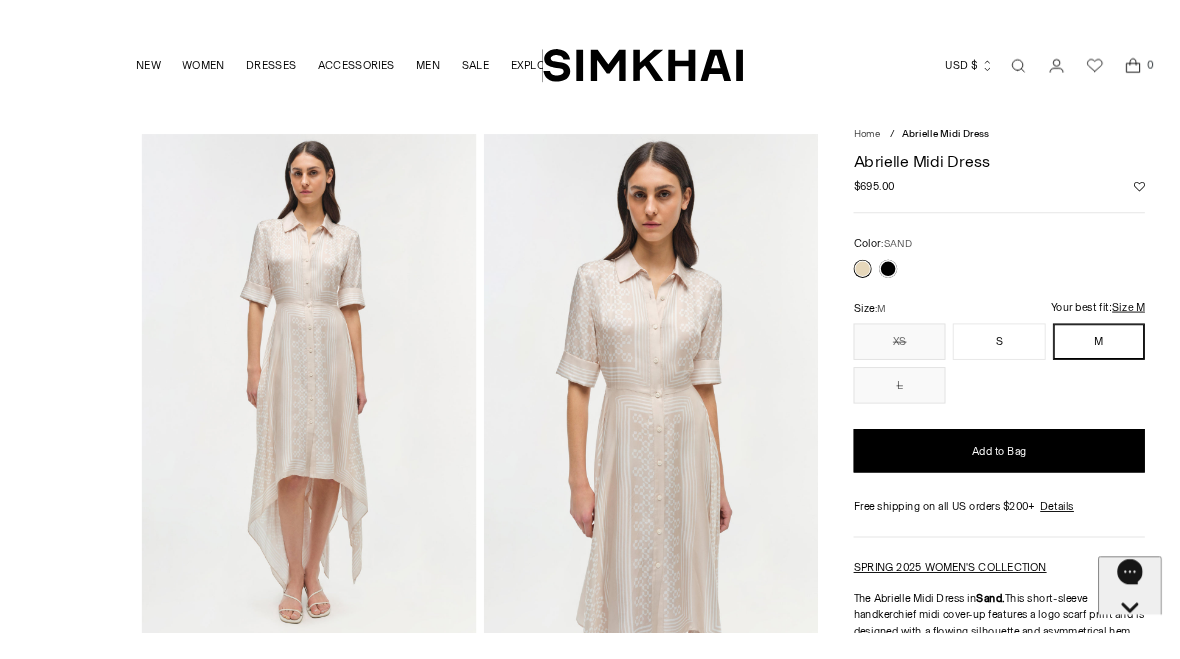 scroll, scrollTop: 8, scrollLeft: 0, axis: vertical 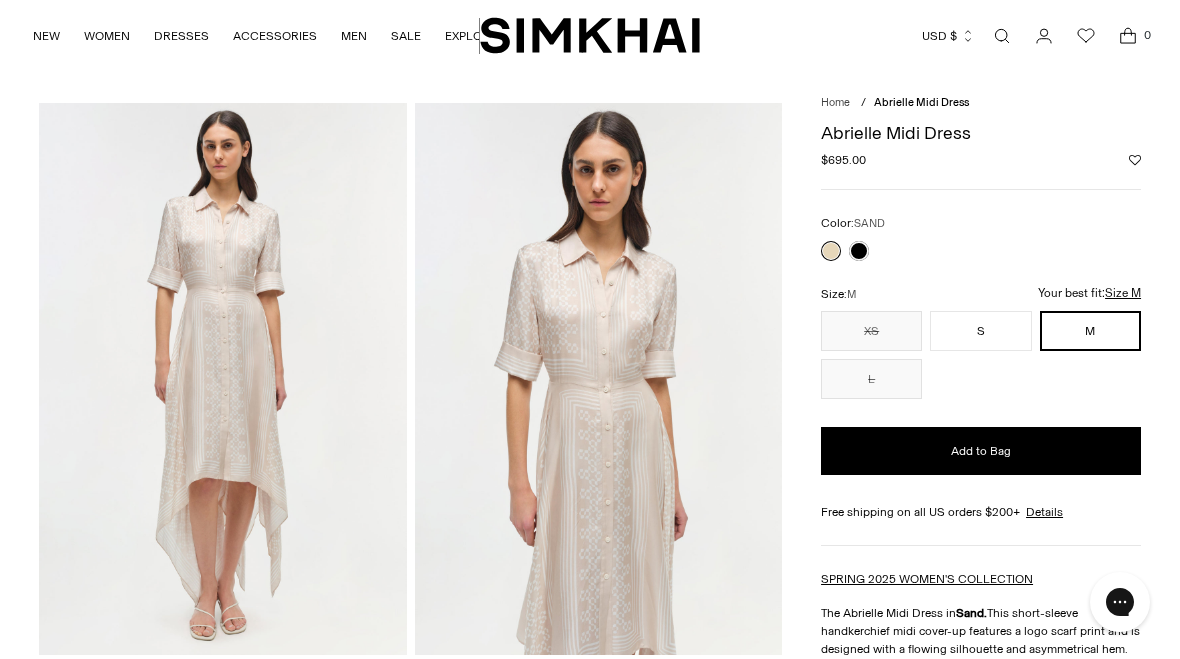 click at bounding box center [859, 251] 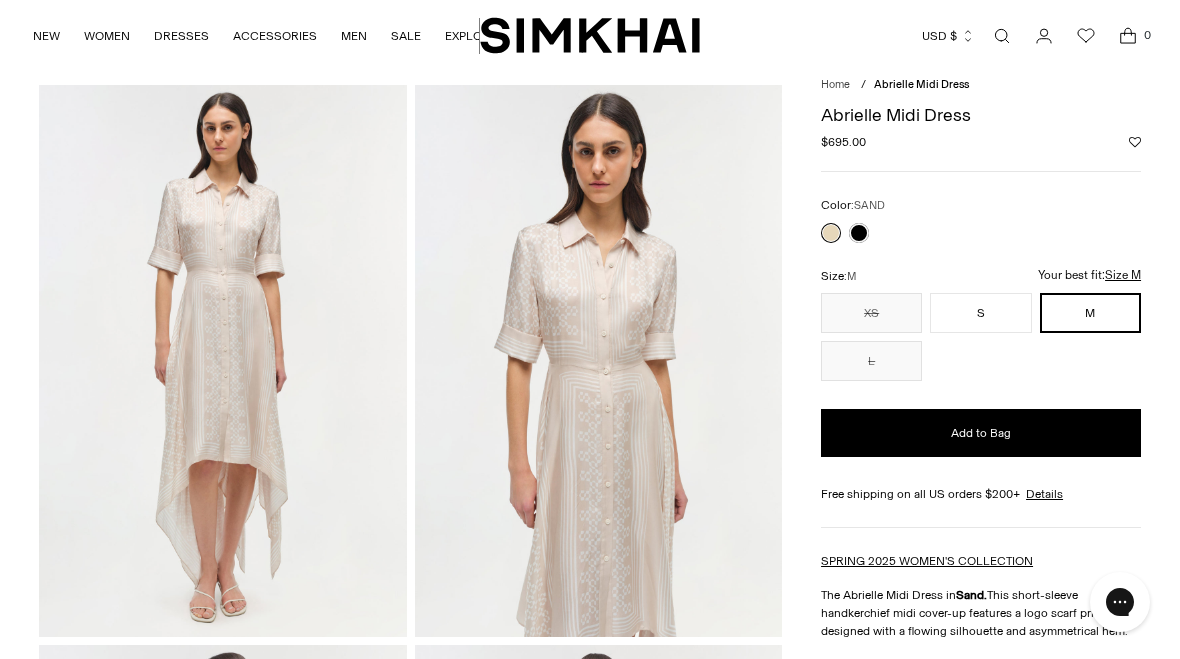 scroll, scrollTop: 0, scrollLeft: 0, axis: both 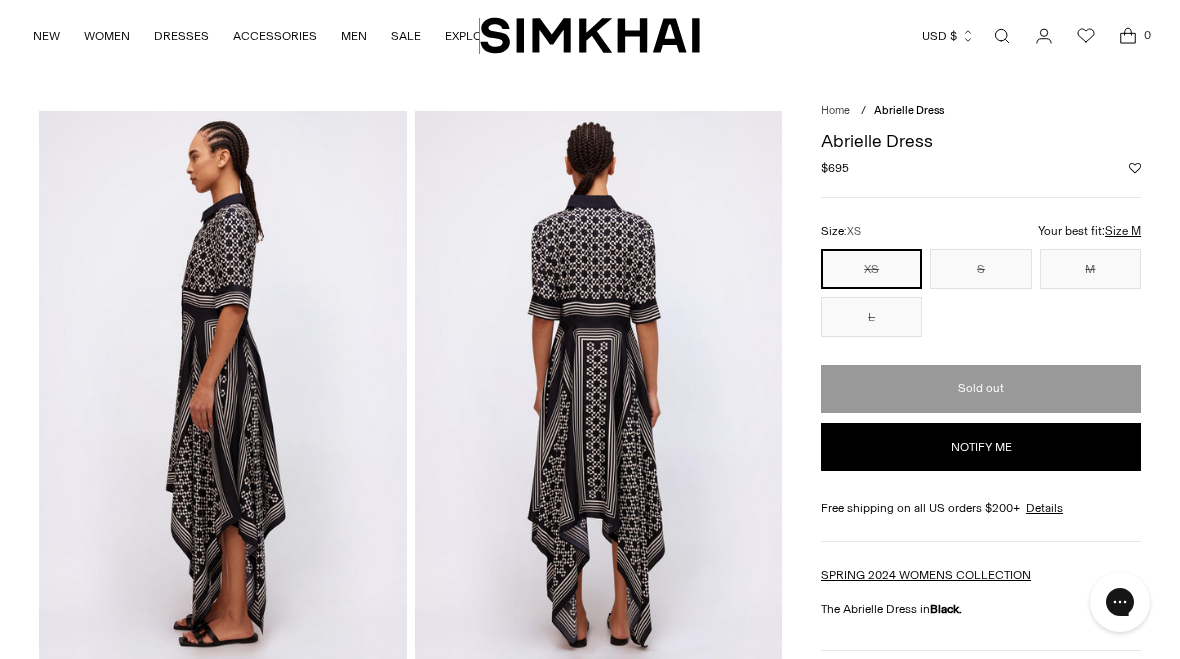 click on "M" at bounding box center [1090, 269] 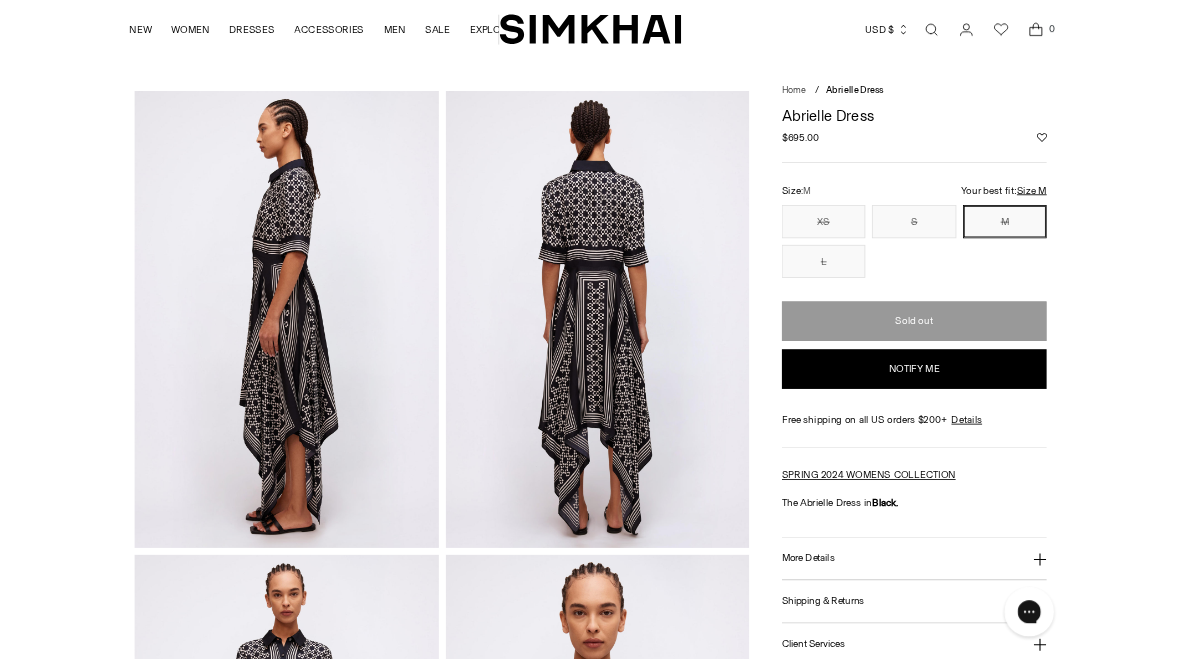 scroll, scrollTop: 0, scrollLeft: 0, axis: both 